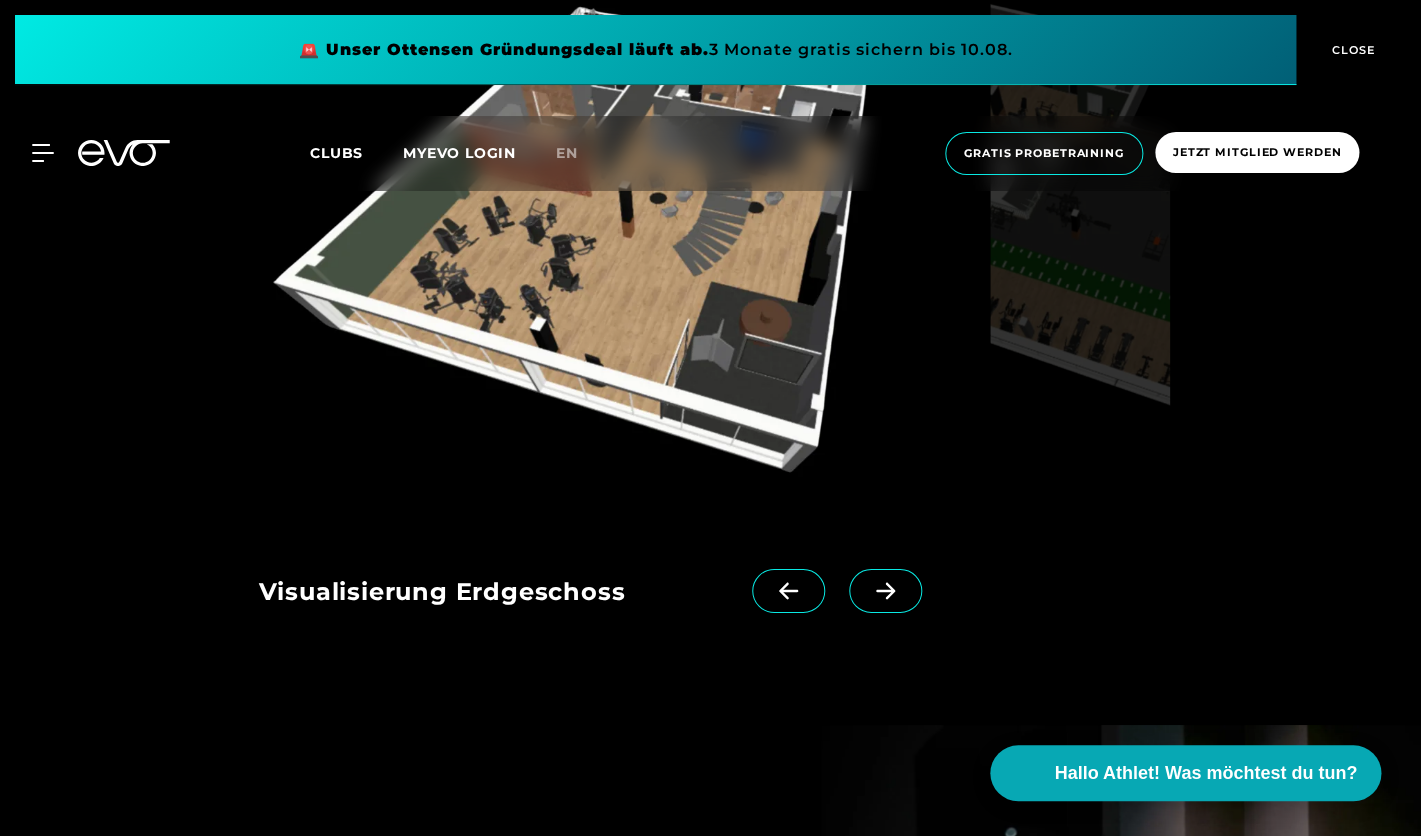 scroll, scrollTop: 2260, scrollLeft: 0, axis: vertical 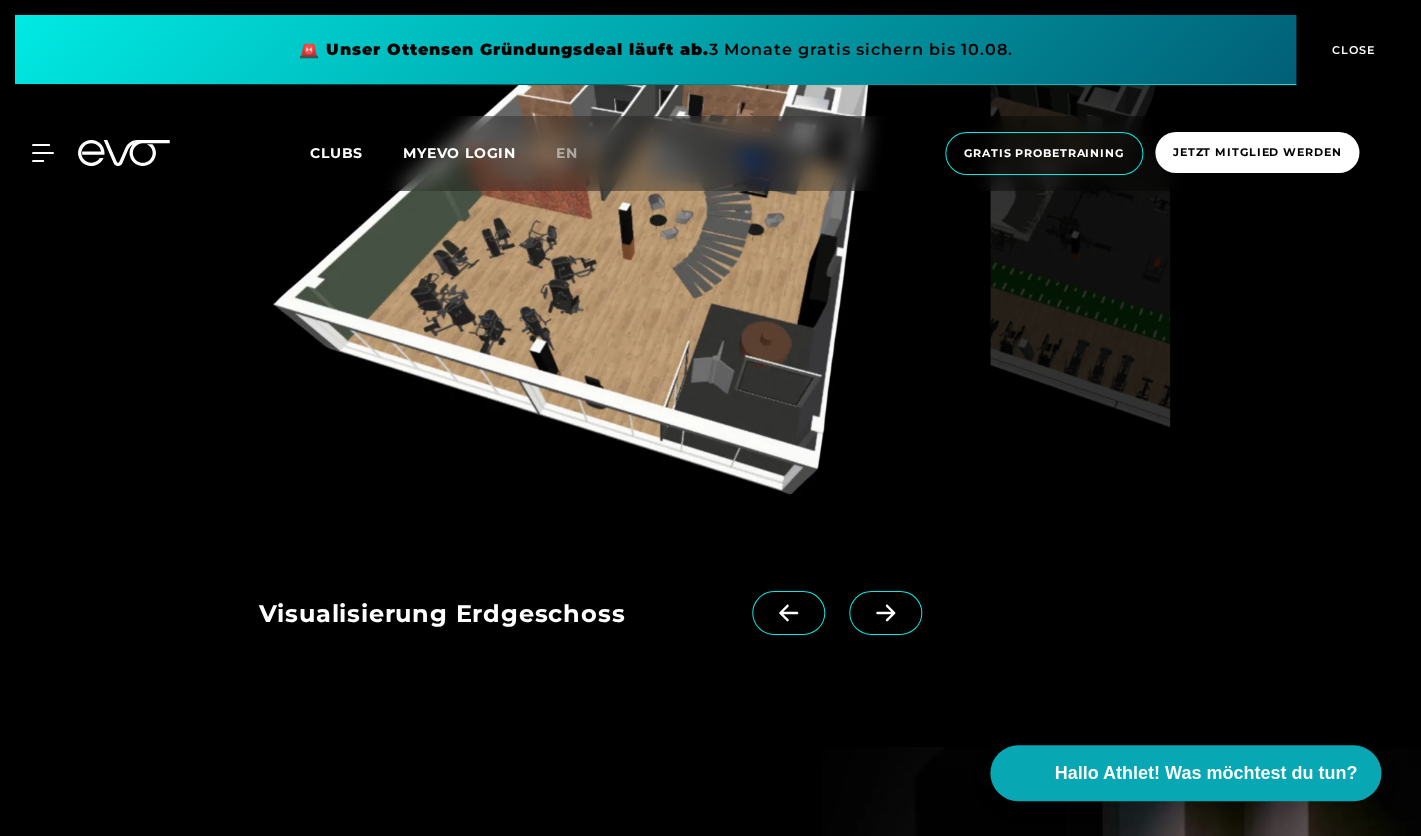 click 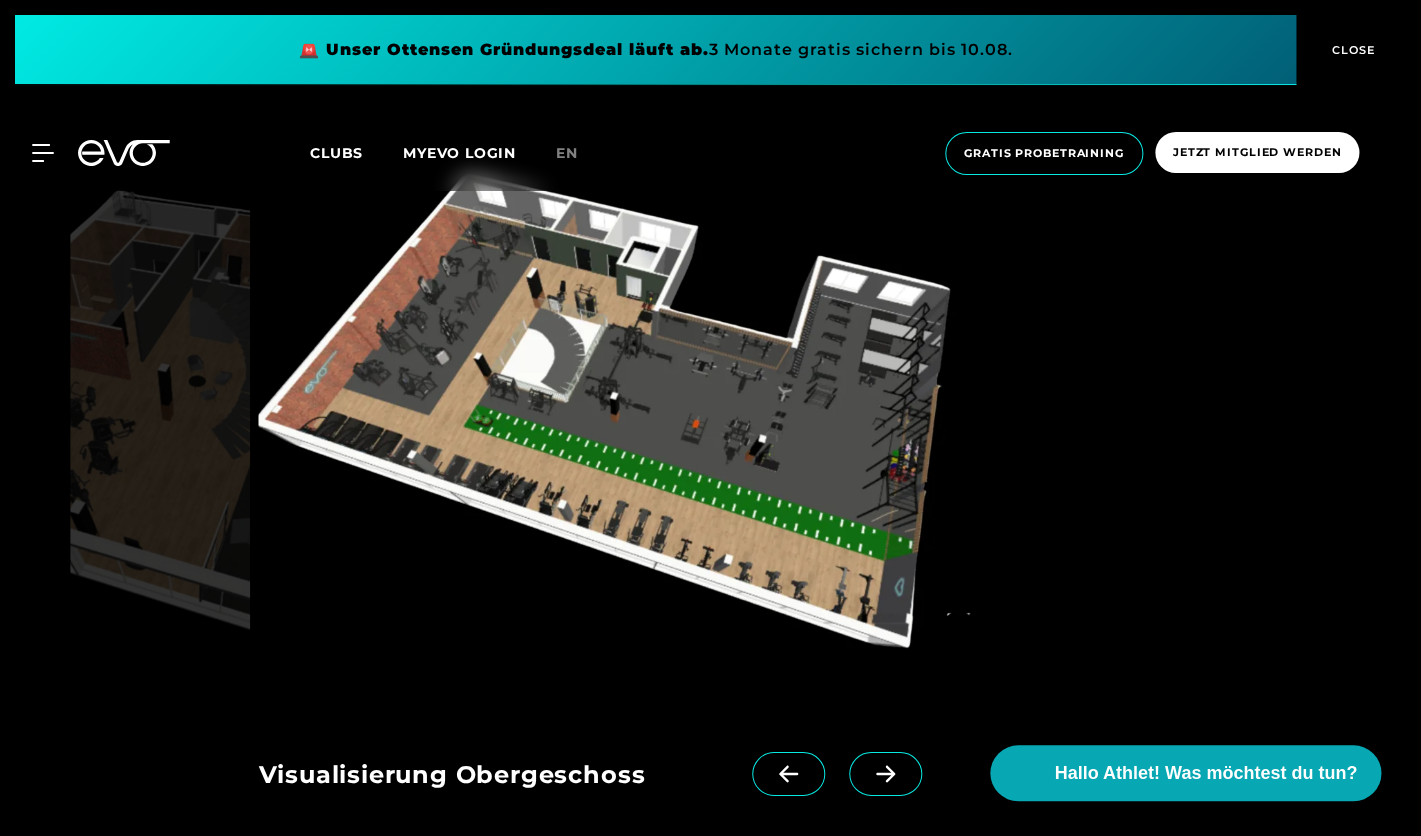 scroll, scrollTop: 2090, scrollLeft: 0, axis: vertical 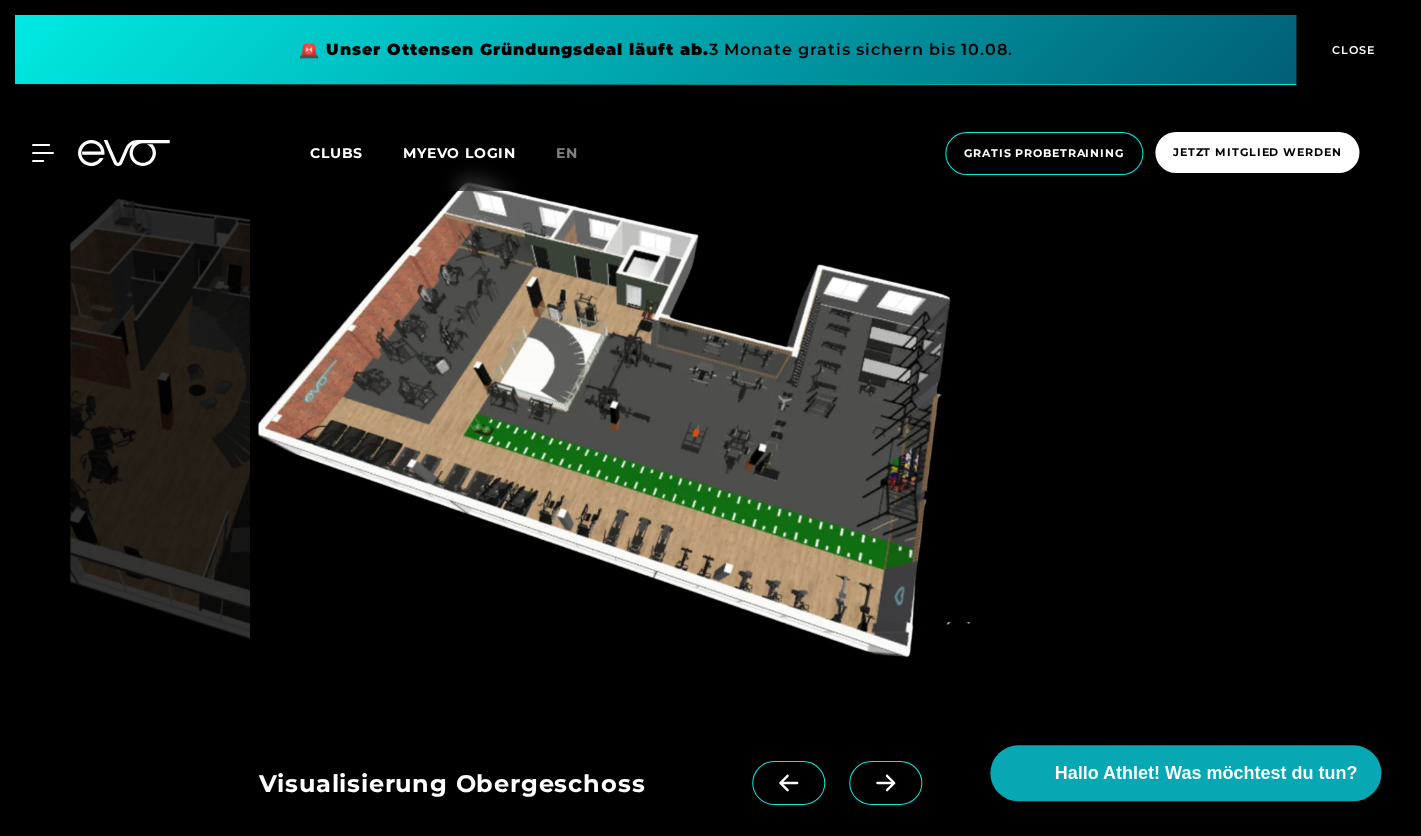 click 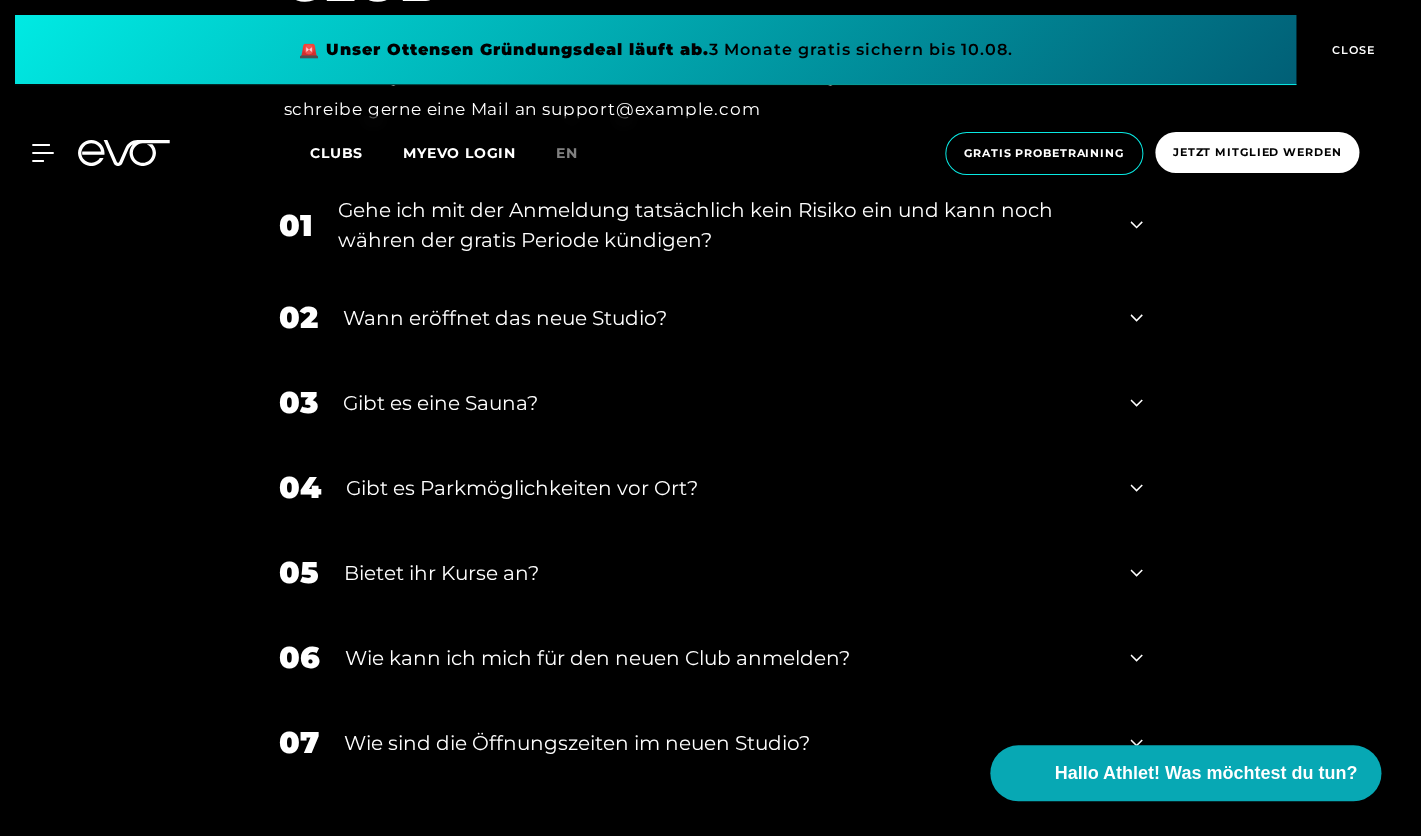 scroll, scrollTop: 4097, scrollLeft: 0, axis: vertical 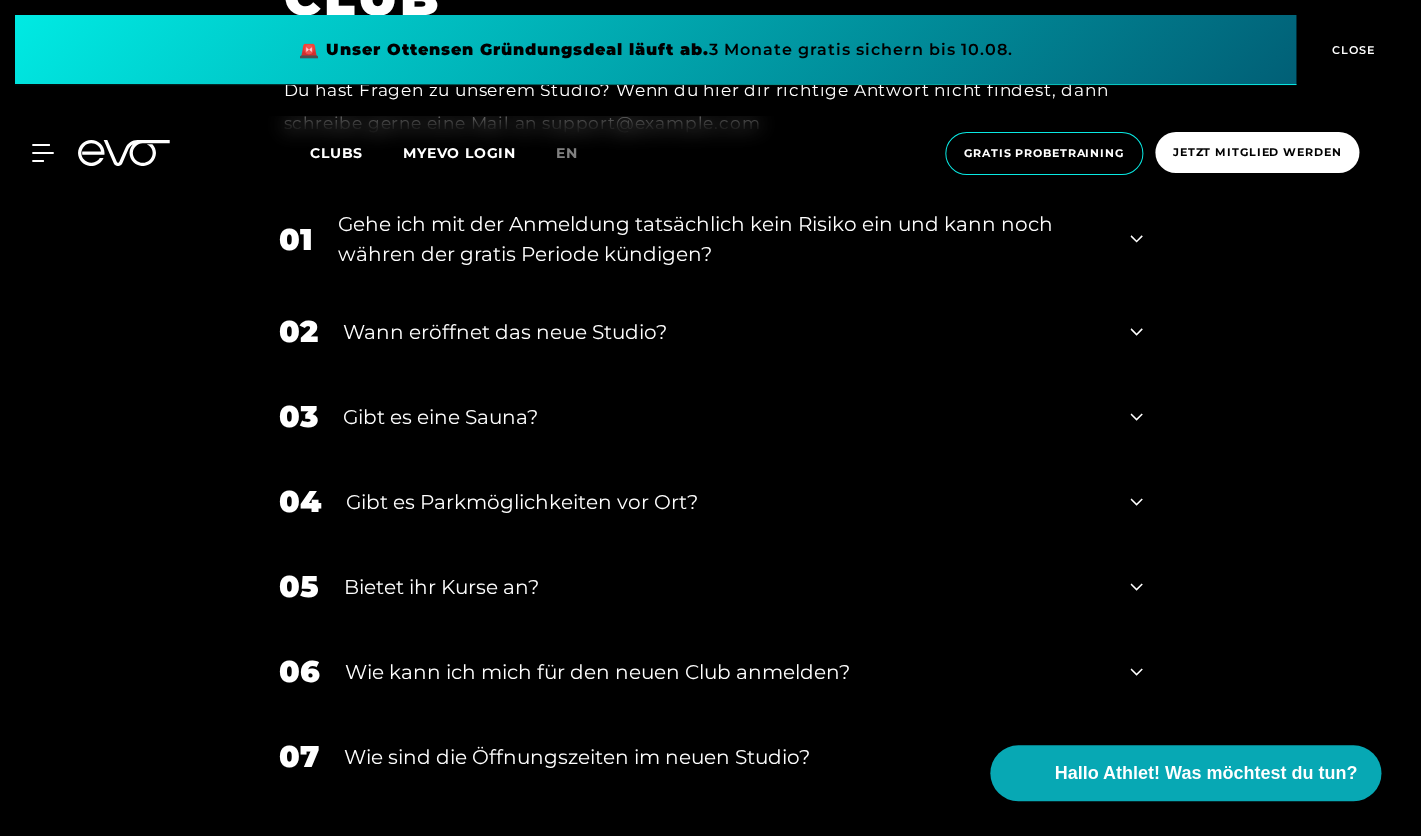 click on "Gibt es eine Sauna?" at bounding box center [724, 416] 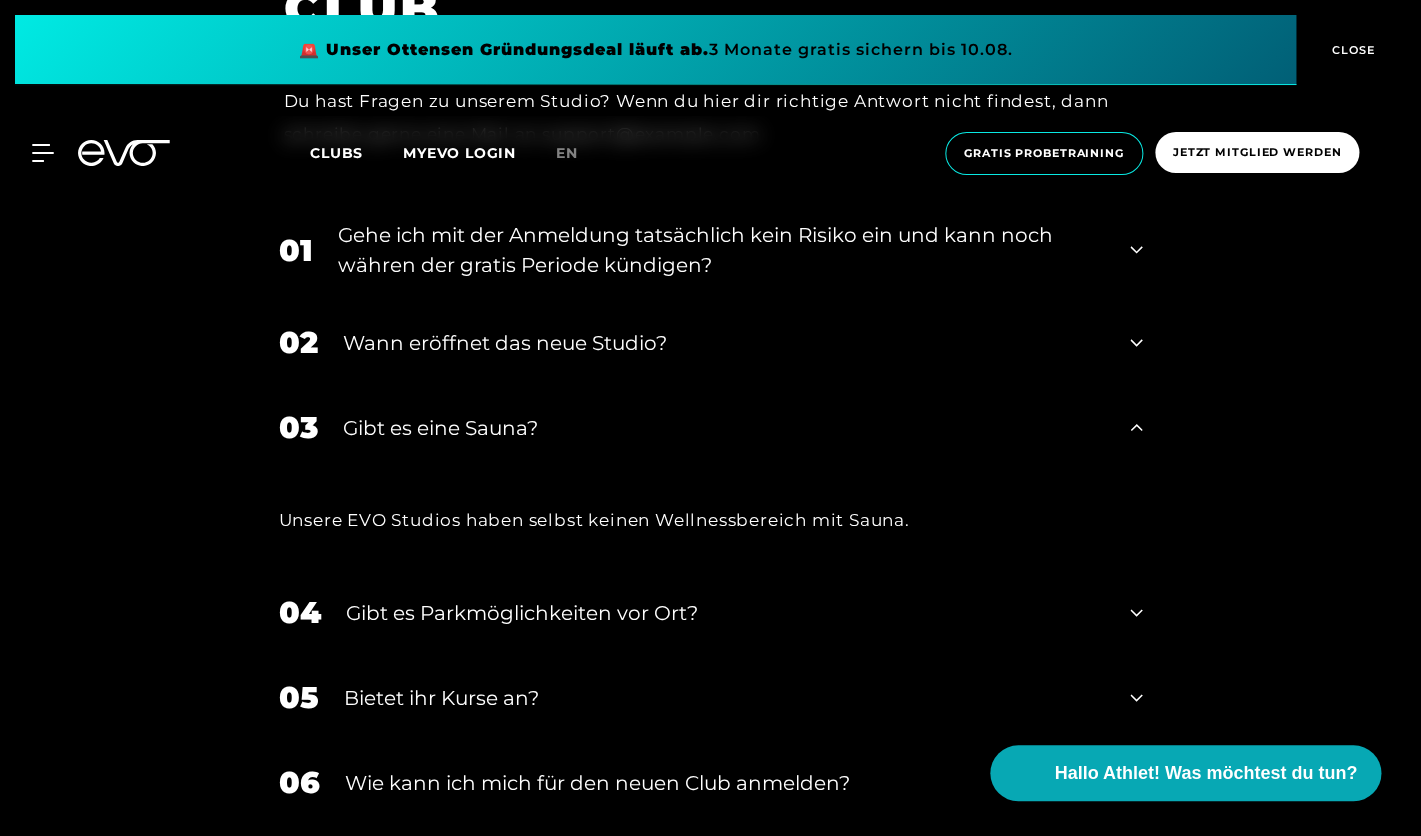 click on "[NUMBER] Gibt es eine Sauna?" at bounding box center [711, 426] 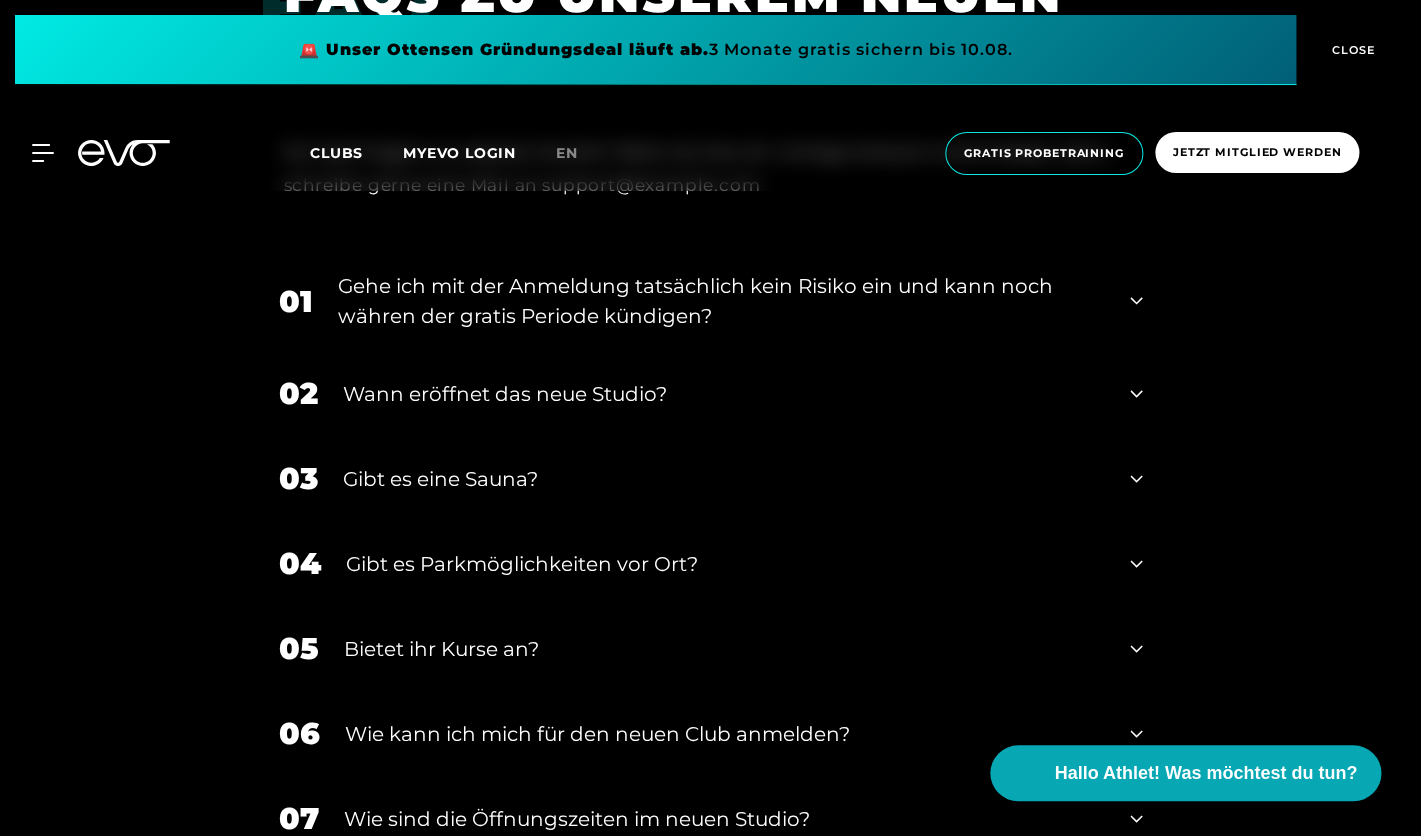 scroll, scrollTop: 4031, scrollLeft: 0, axis: vertical 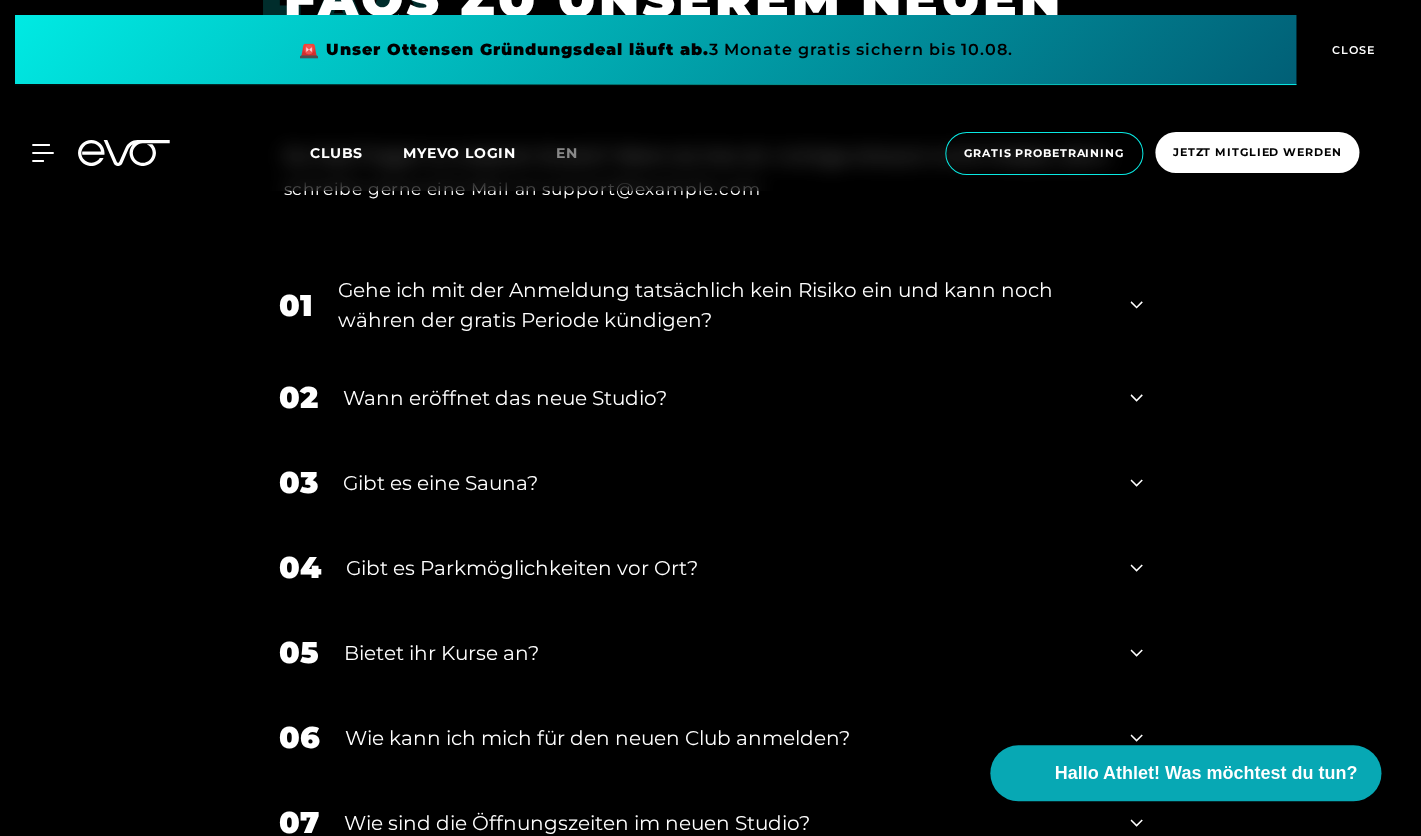 click on "Gehe ich mit der Anmeldung tatsächlich kein Risiko ein und kann noch währen der gratis Periode kündigen?" at bounding box center [722, 304] 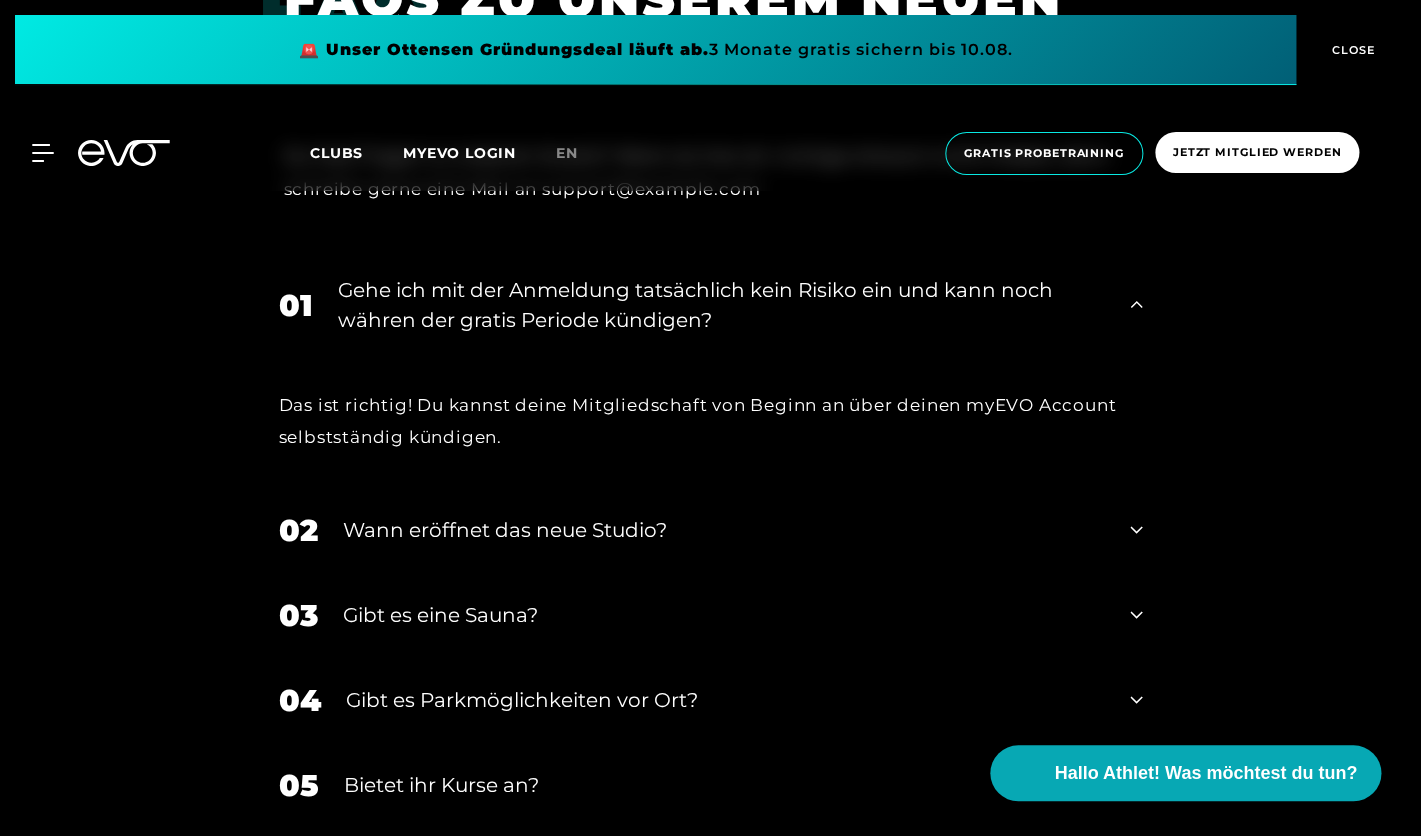 click on "Gehe ich mit der Anmeldung tatsächlich kein Risiko ein und kann noch währen der gratis Periode kündigen?" at bounding box center (722, 304) 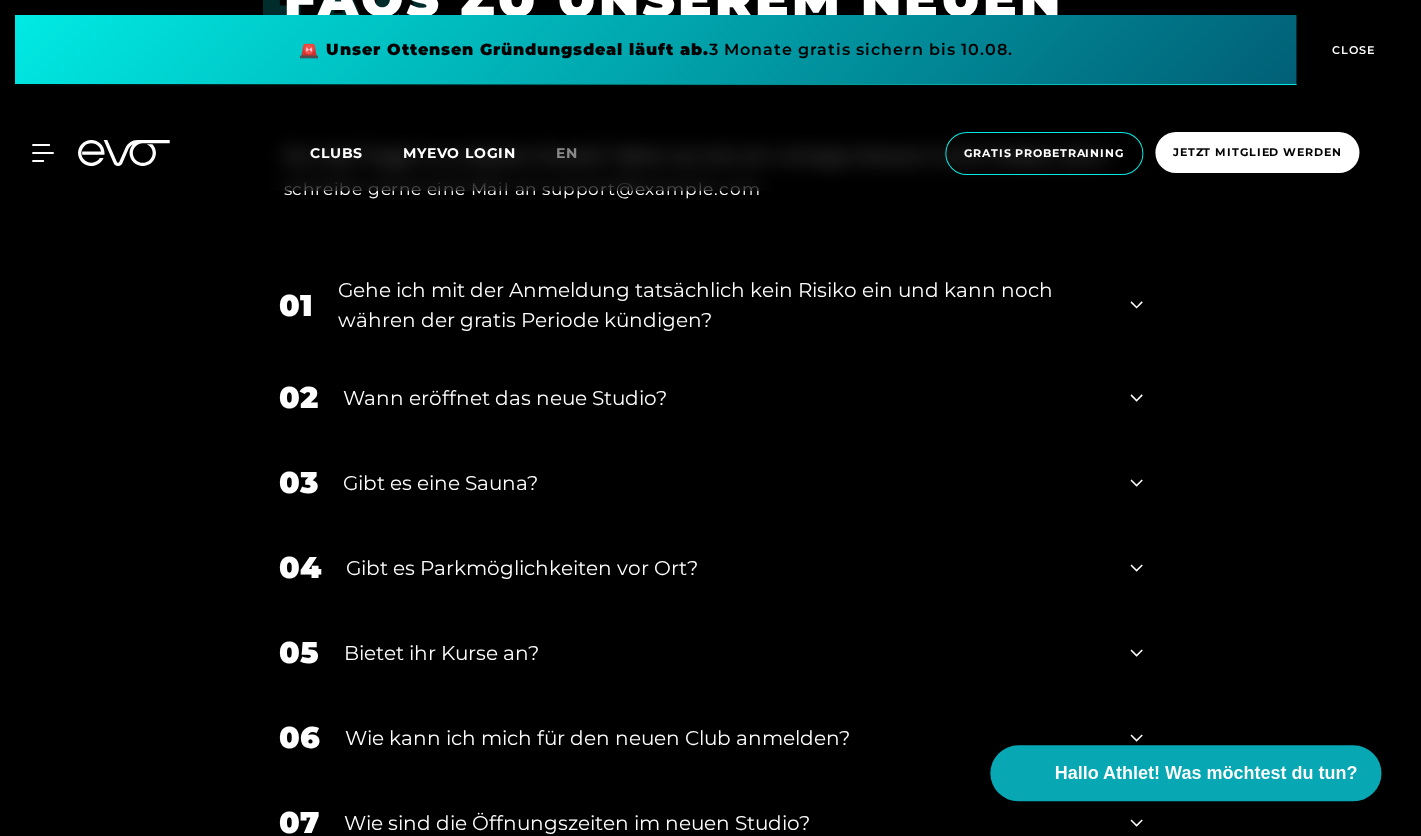 click on "Wann eröffnet das neue Studio?" at bounding box center (724, 397) 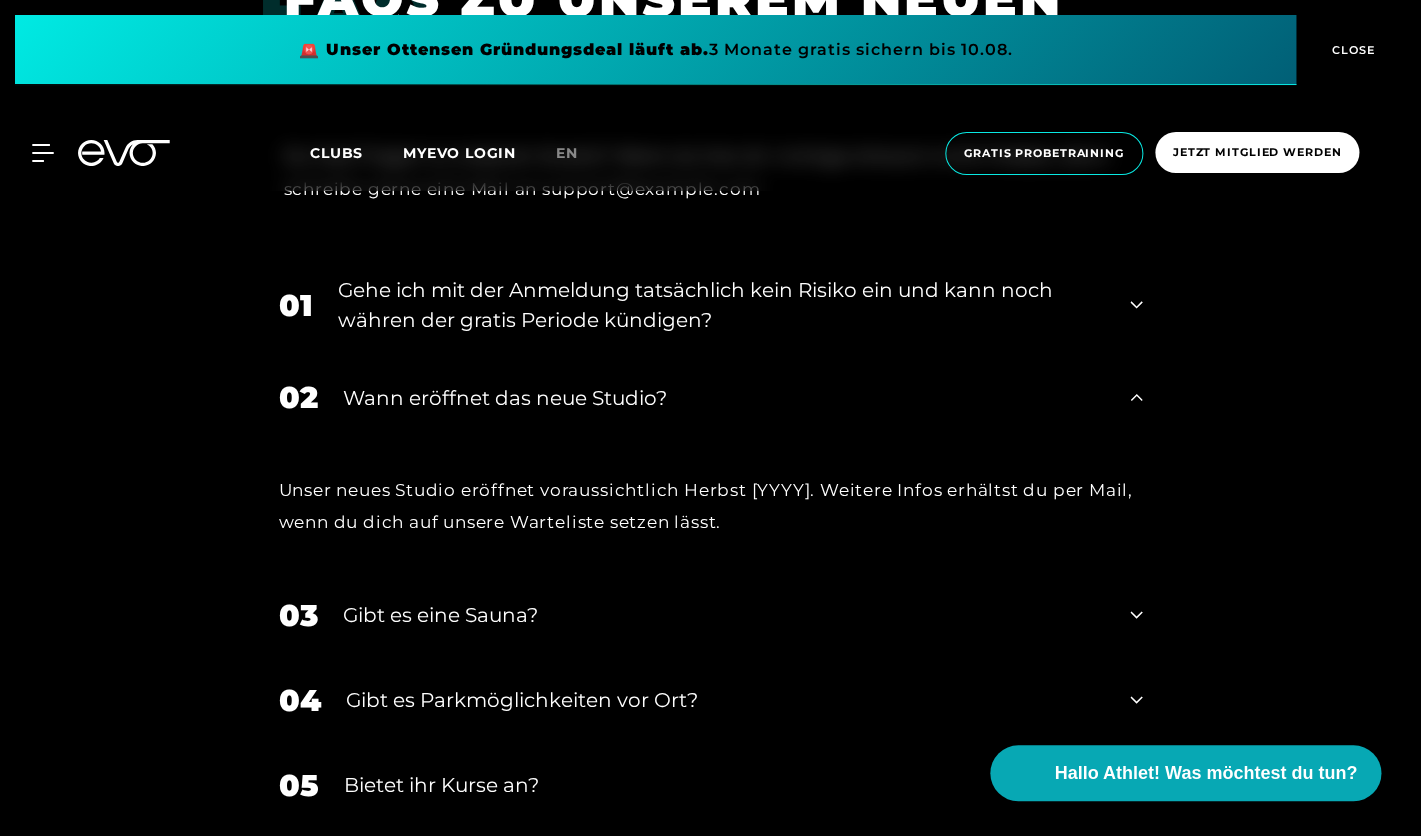 click on "Wann eröffnet das neue Studio?" at bounding box center [724, 397] 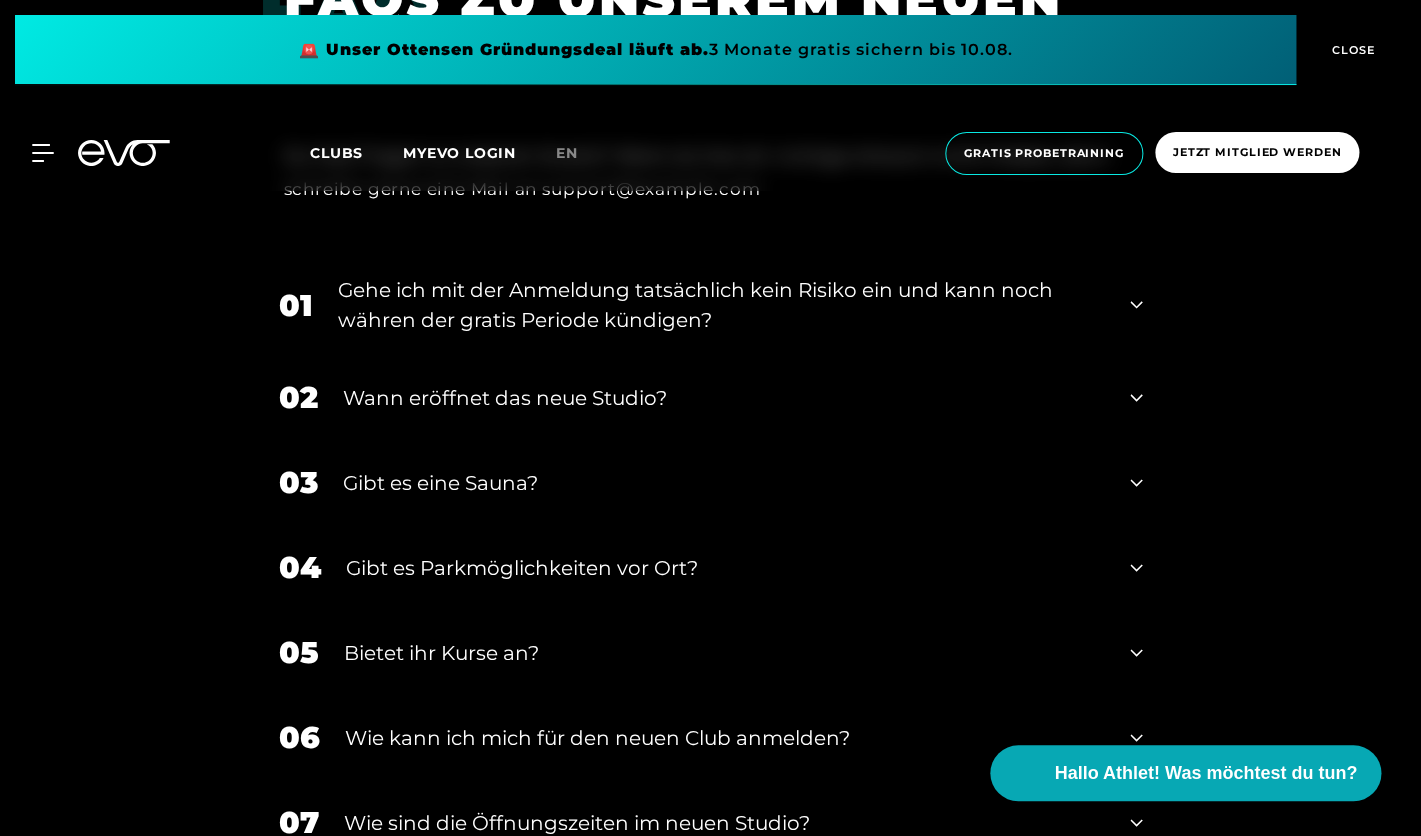 scroll, scrollTop: 4030, scrollLeft: 0, axis: vertical 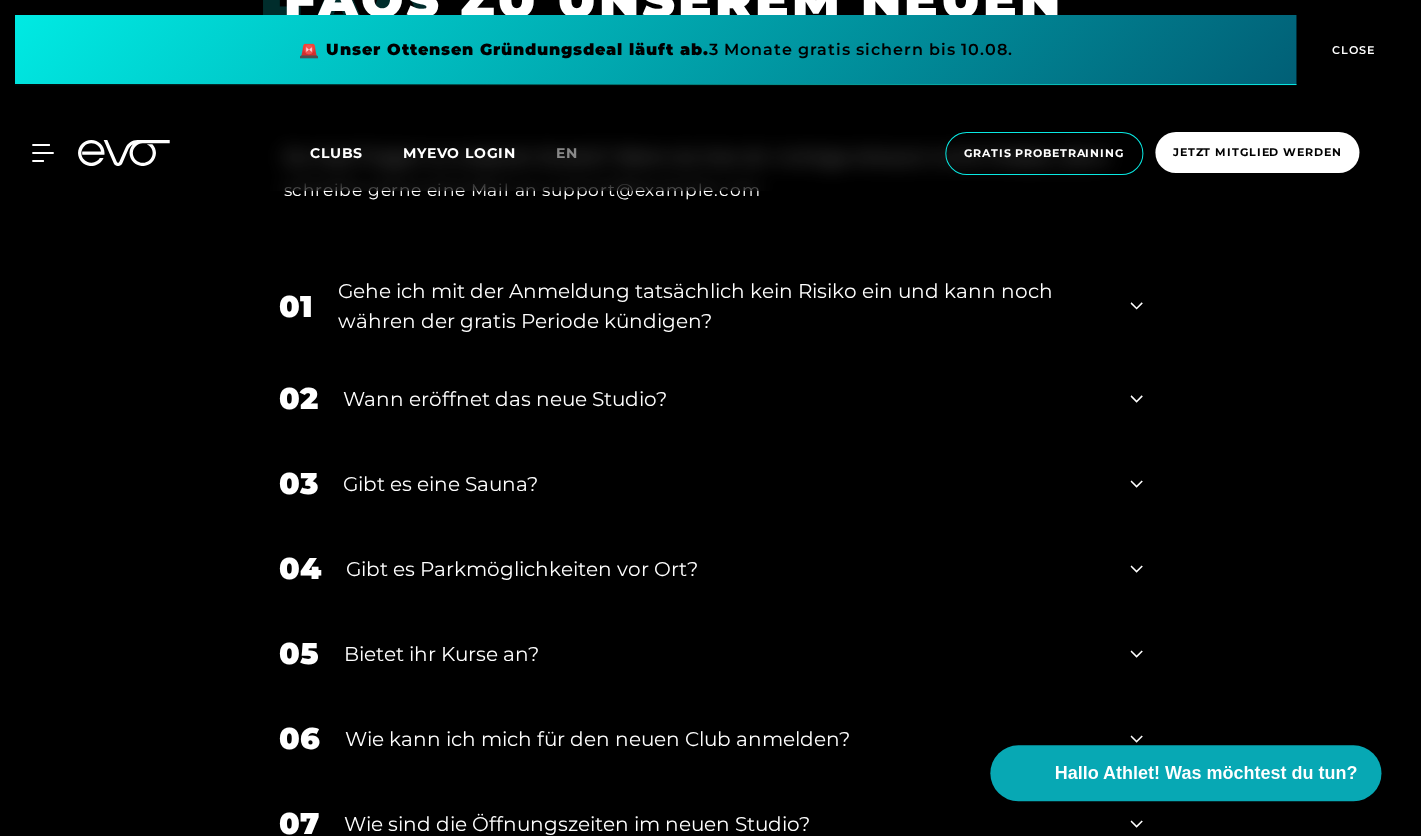 click on "Gibt es eine Sauna?" at bounding box center (724, 483) 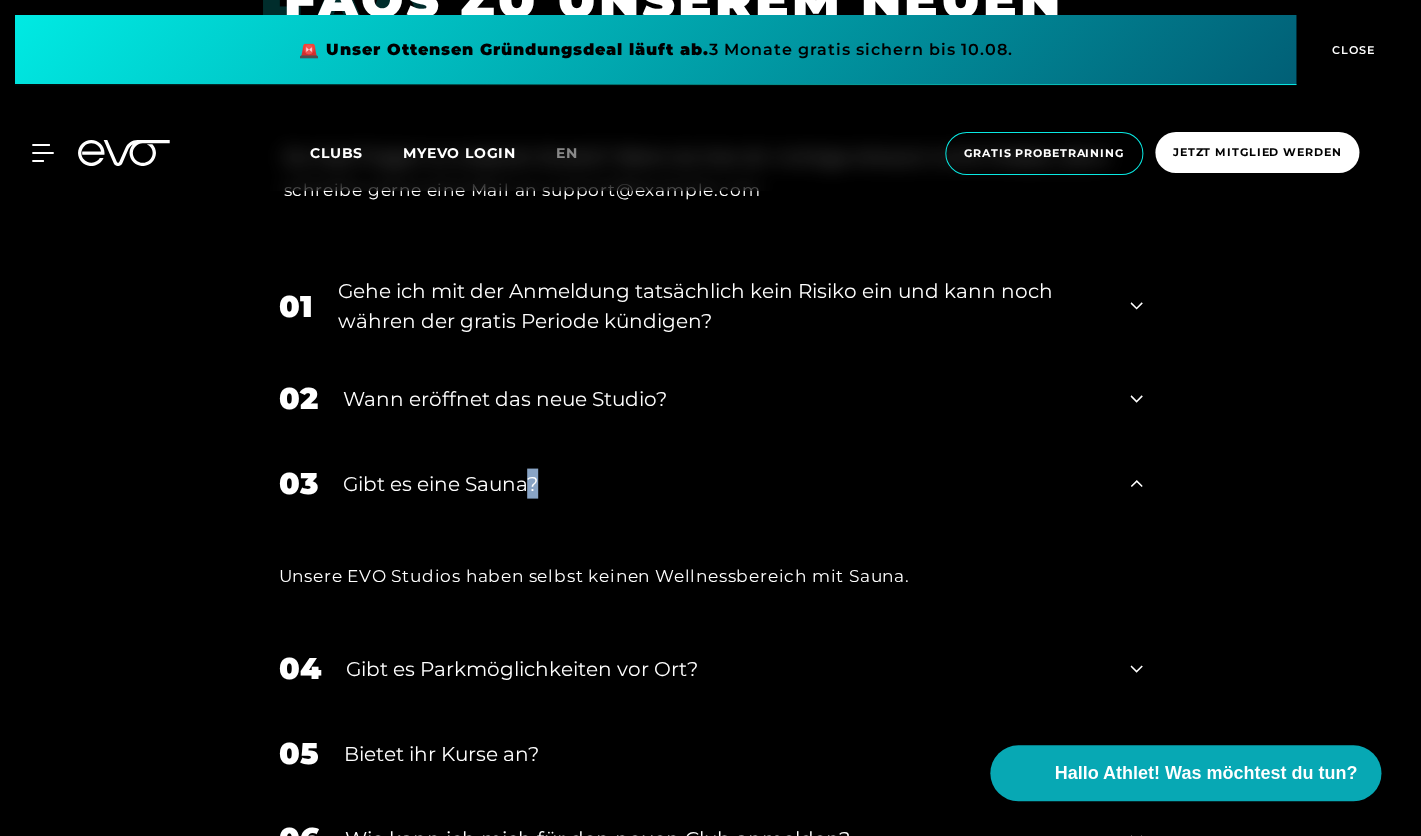 click on "Gibt es eine Sauna?" at bounding box center [724, 483] 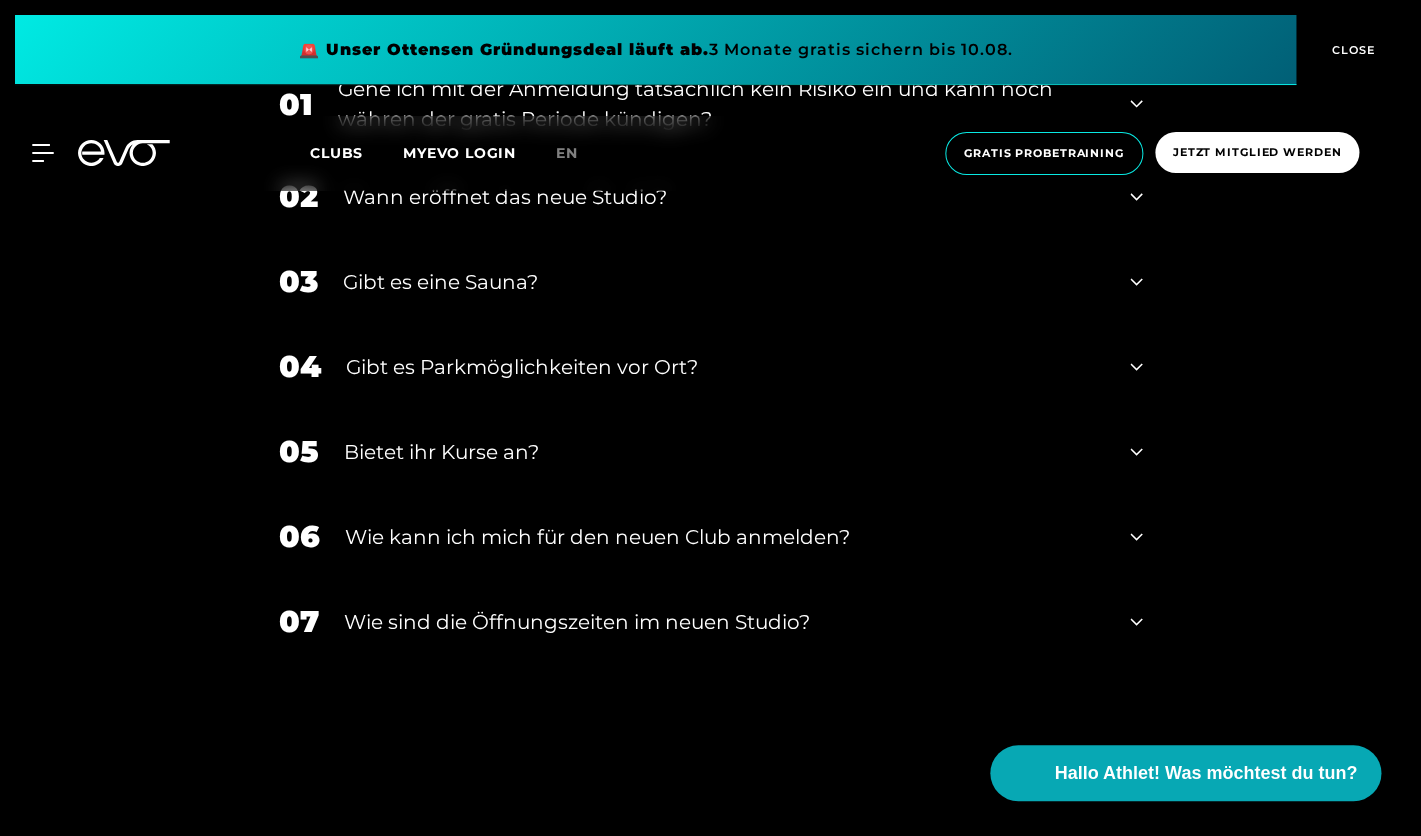 click on "Gibt es Parkmöglichkeiten vor Ort?" at bounding box center (726, 366) 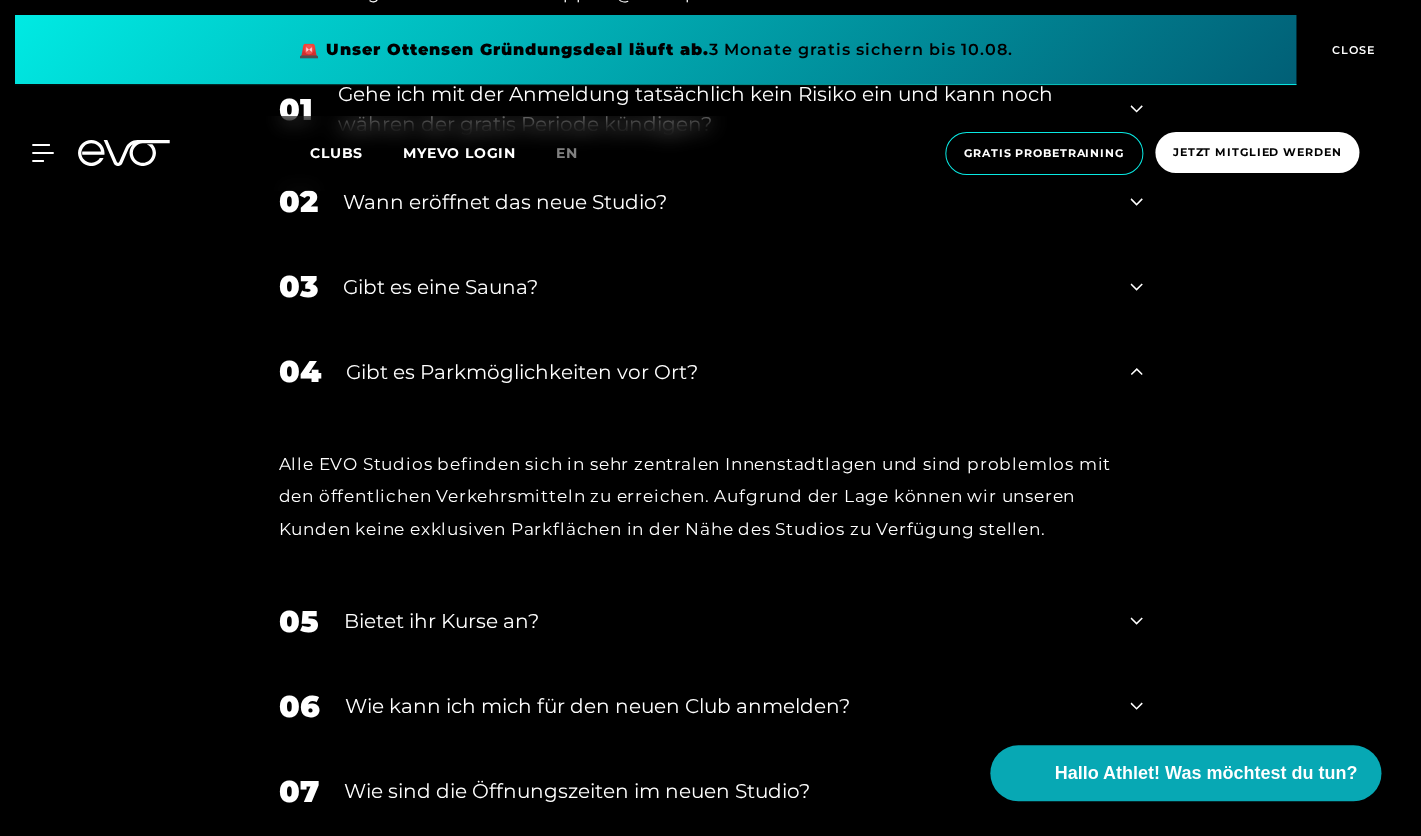 scroll, scrollTop: 4228, scrollLeft: 0, axis: vertical 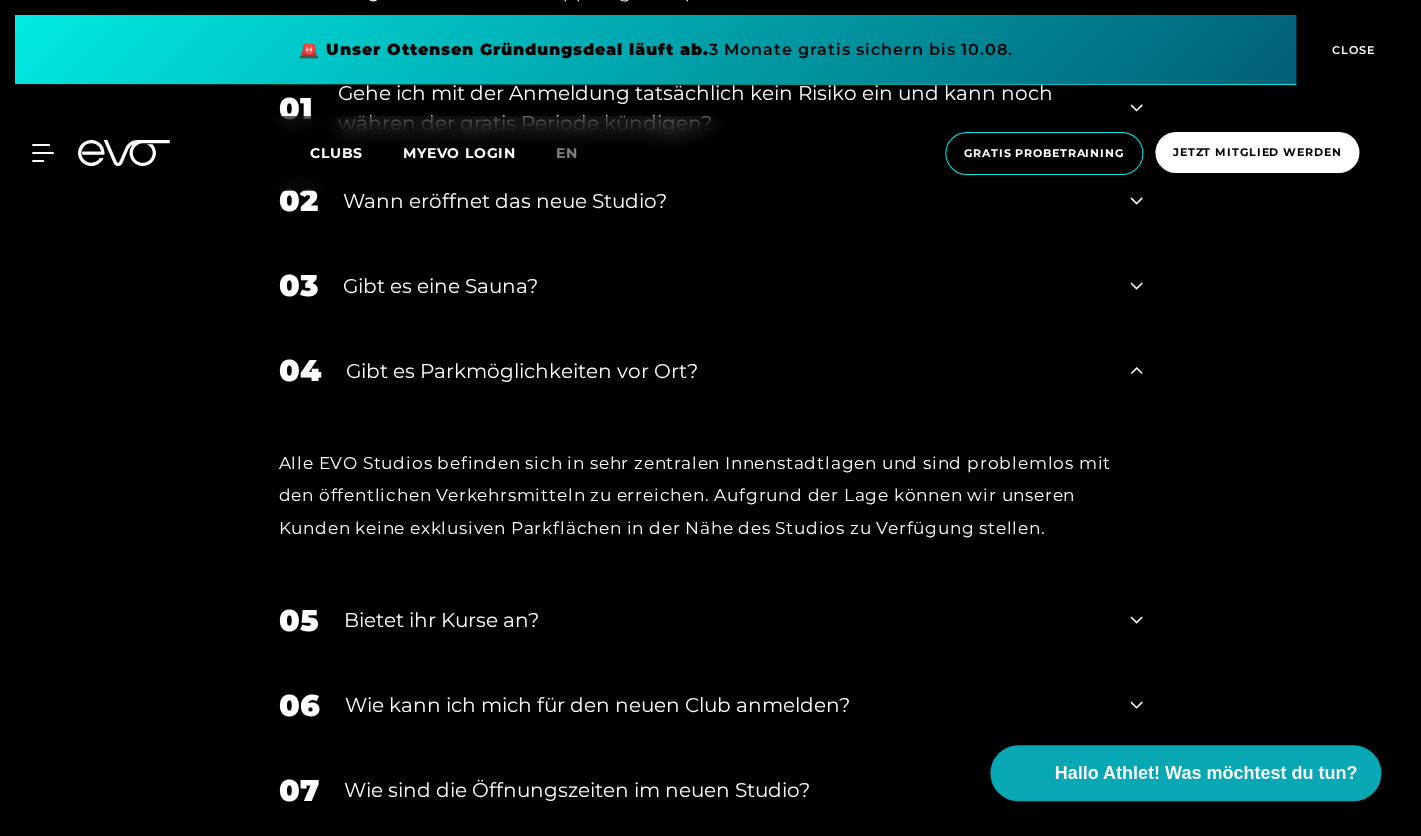 click on "Gibt es Parkmöglichkeiten vor Ort?" at bounding box center [726, 370] 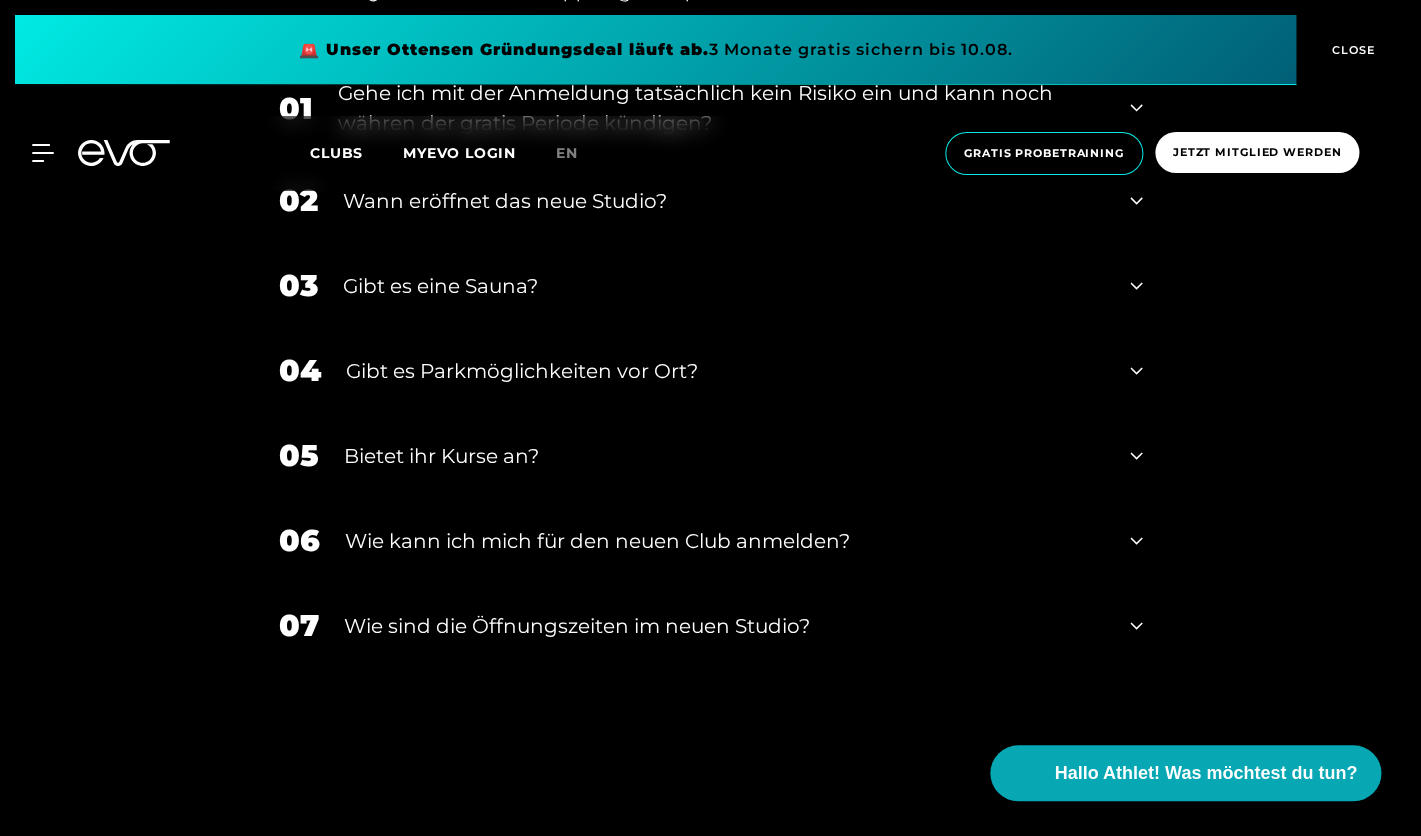 click on "Bietet ihr Kurse an?" at bounding box center (725, 455) 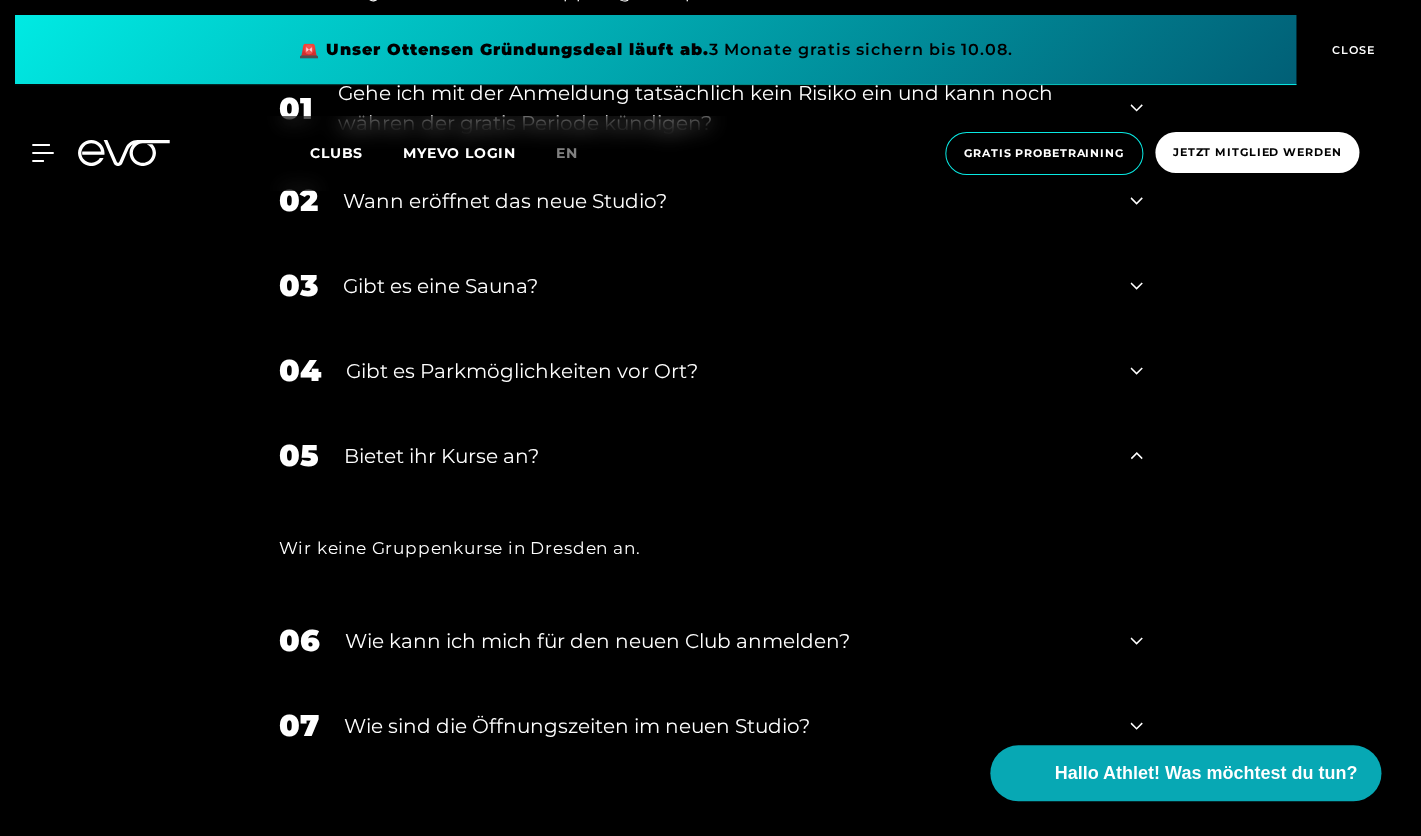 click on "Bietet ihr Kurse an?" at bounding box center (725, 455) 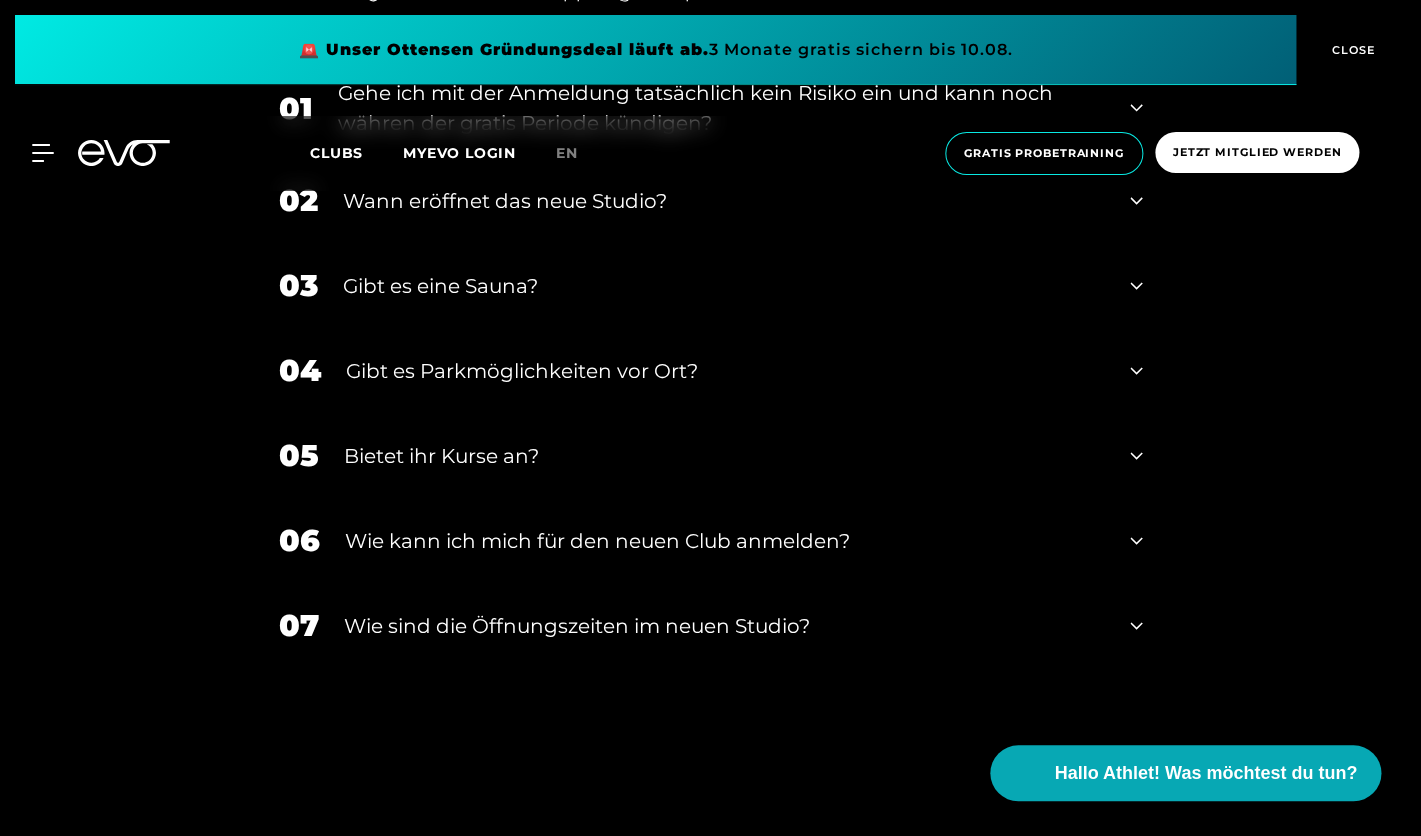 click on "Wie kann ich mich für den neuen Club anmelden?" at bounding box center [725, 540] 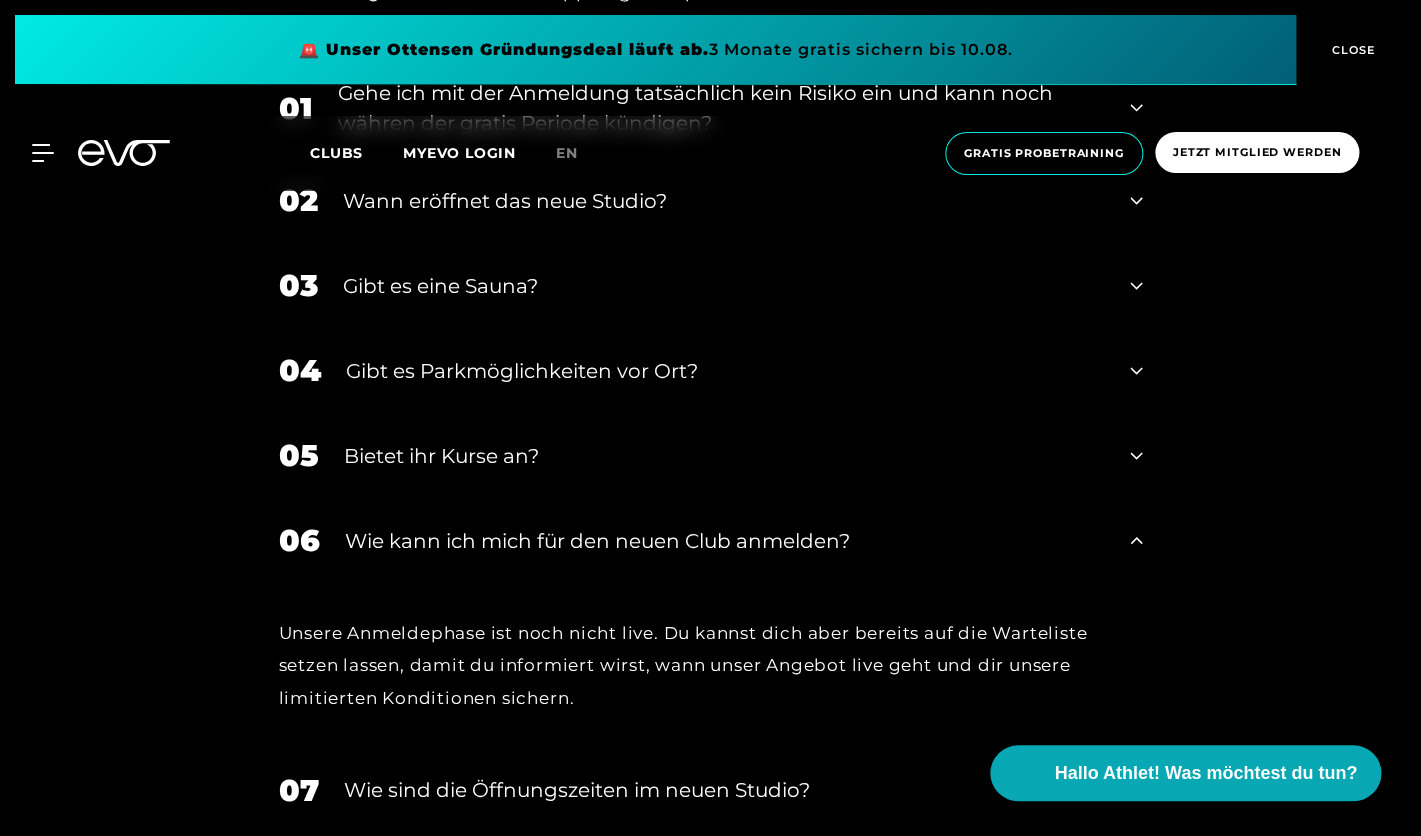 click on "Wie kann ich mich für den neuen Club anmelden?" at bounding box center (725, 540) 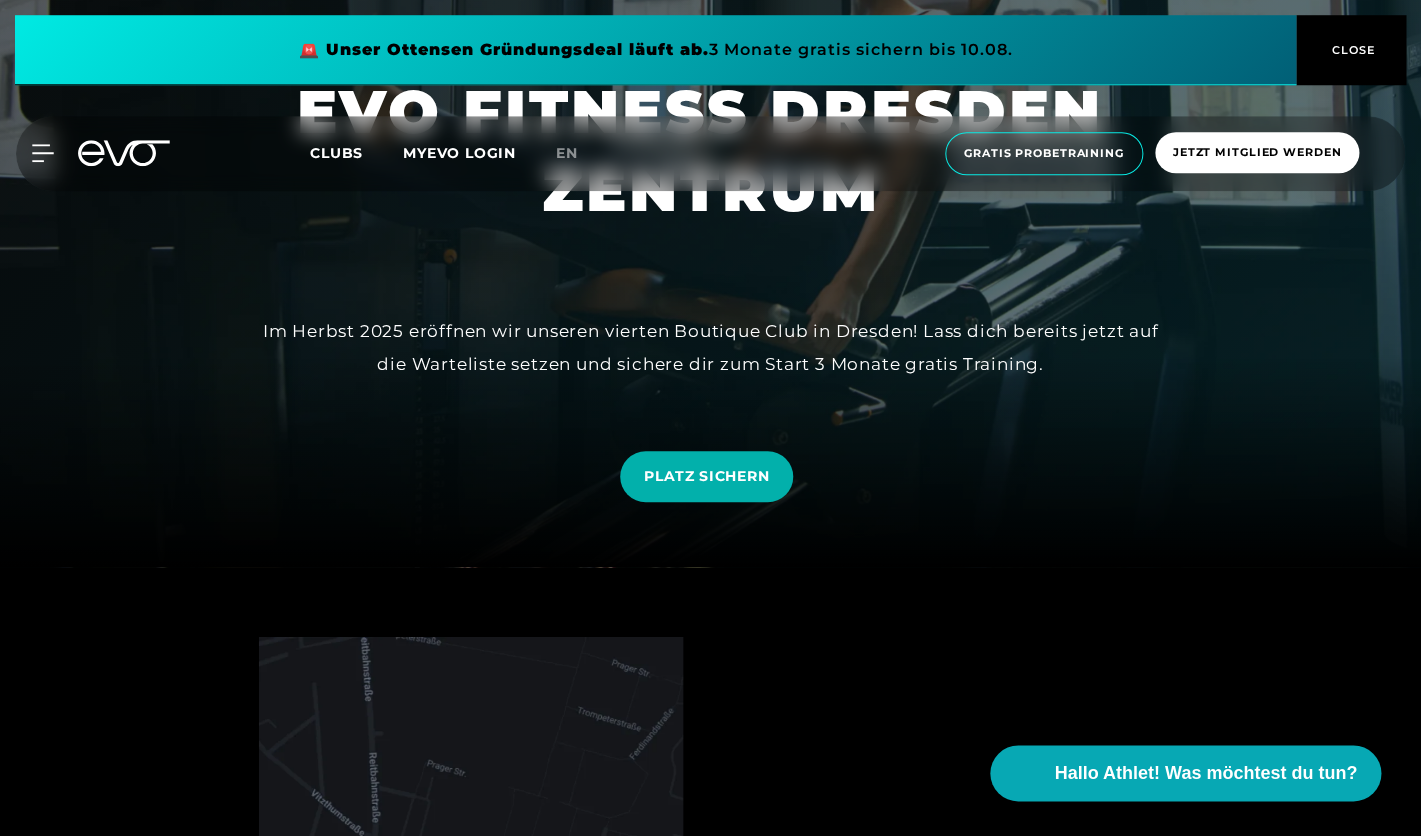 scroll, scrollTop: 0, scrollLeft: 0, axis: both 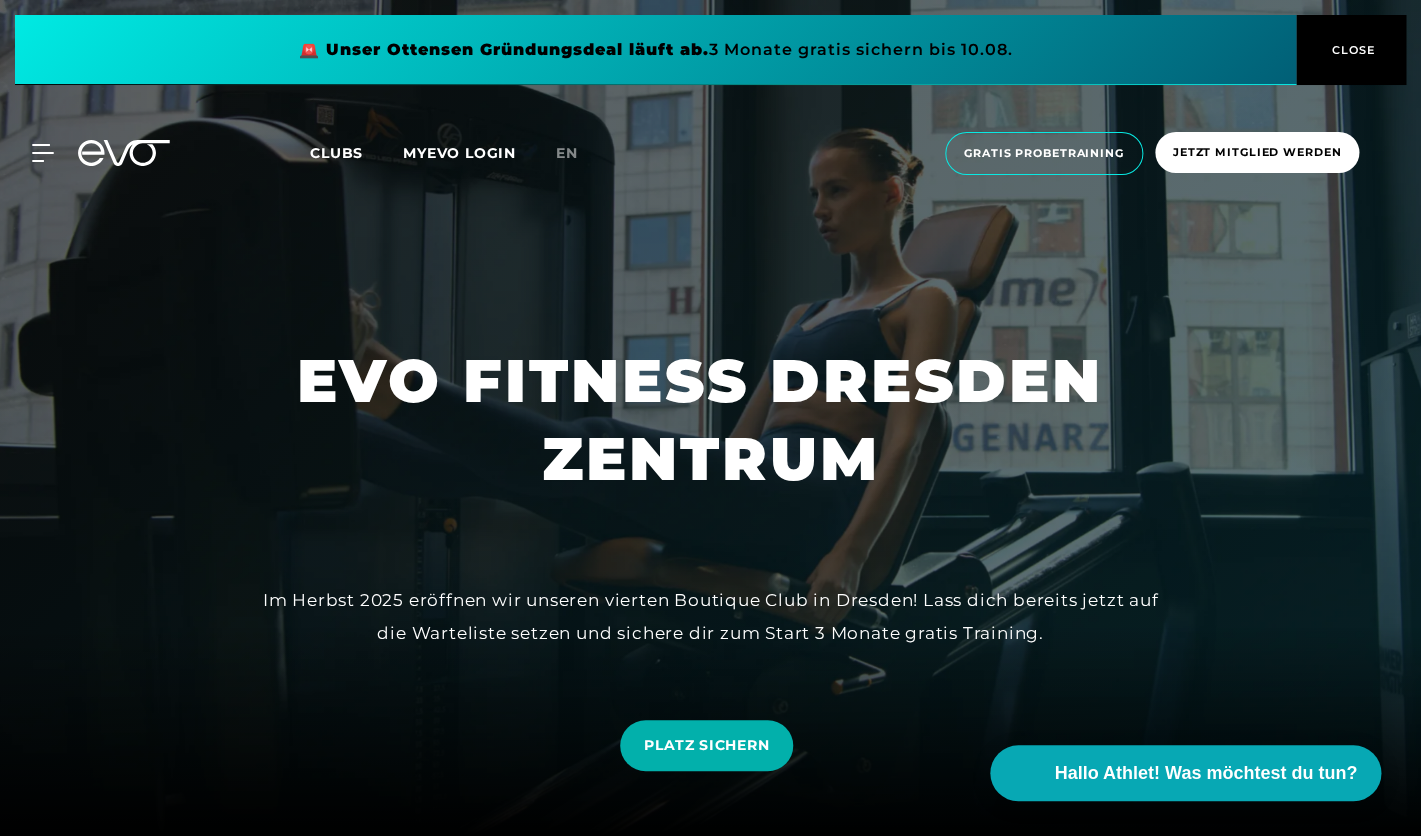 click on "Clubs" at bounding box center [336, 153] 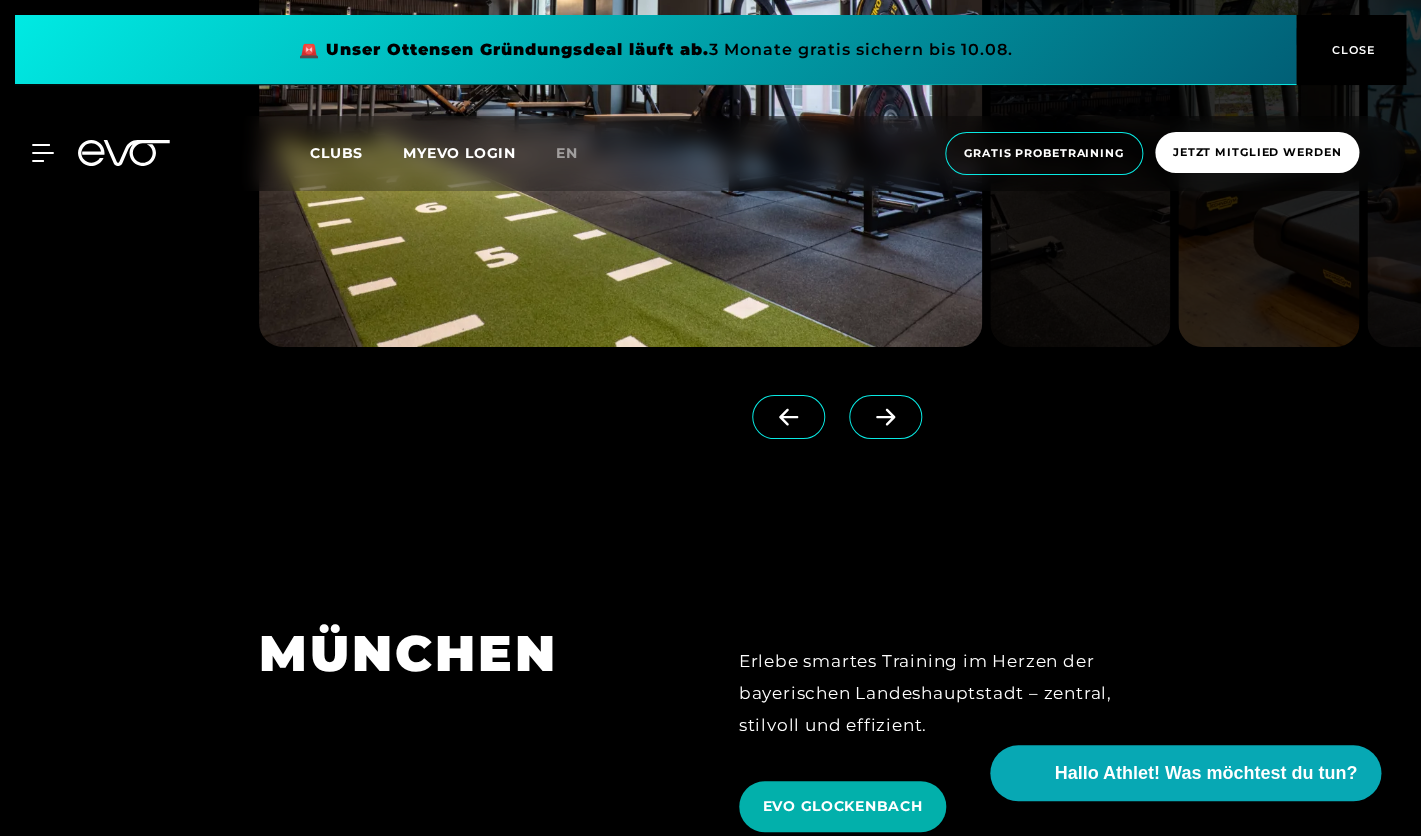 scroll, scrollTop: 5578, scrollLeft: 0, axis: vertical 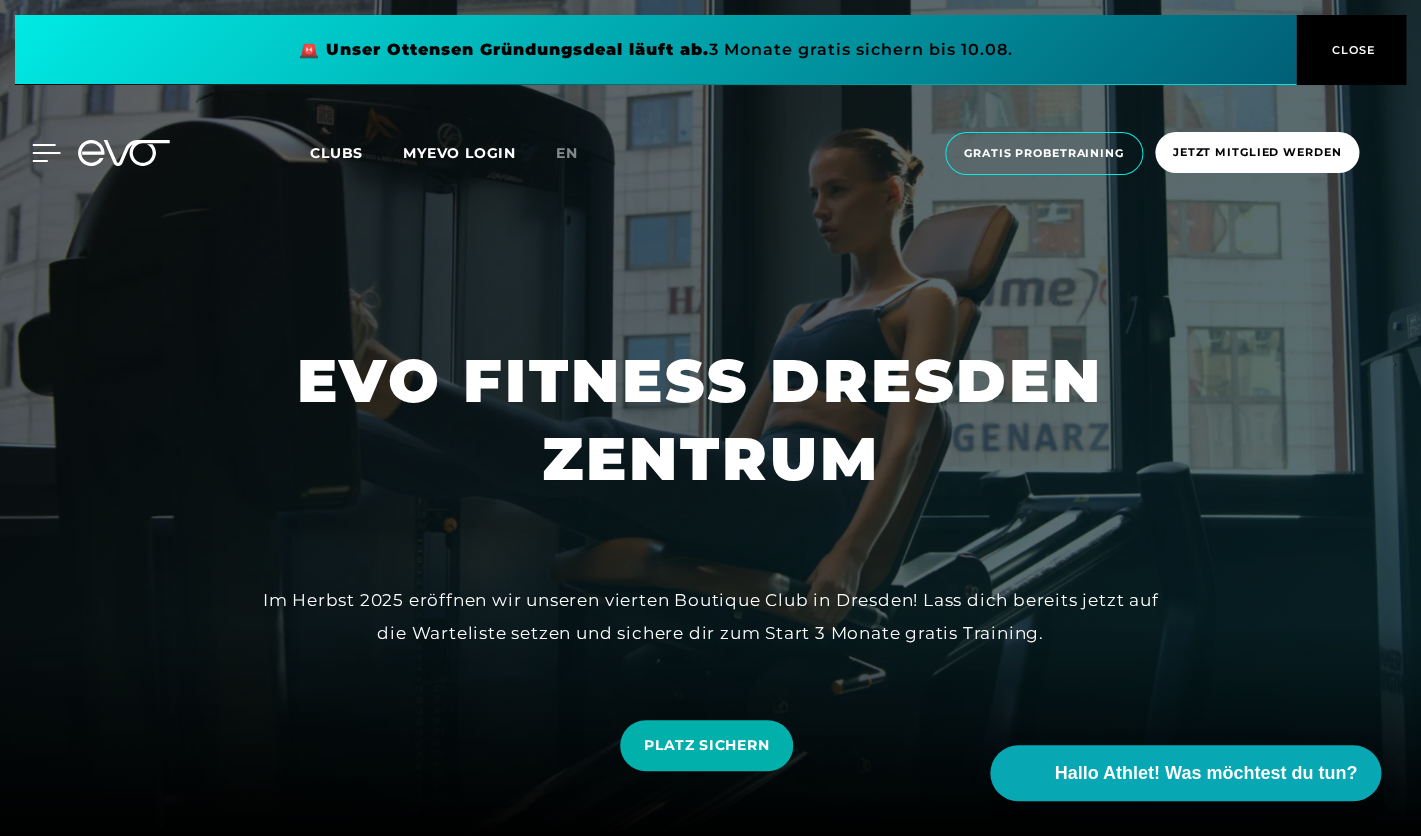 click 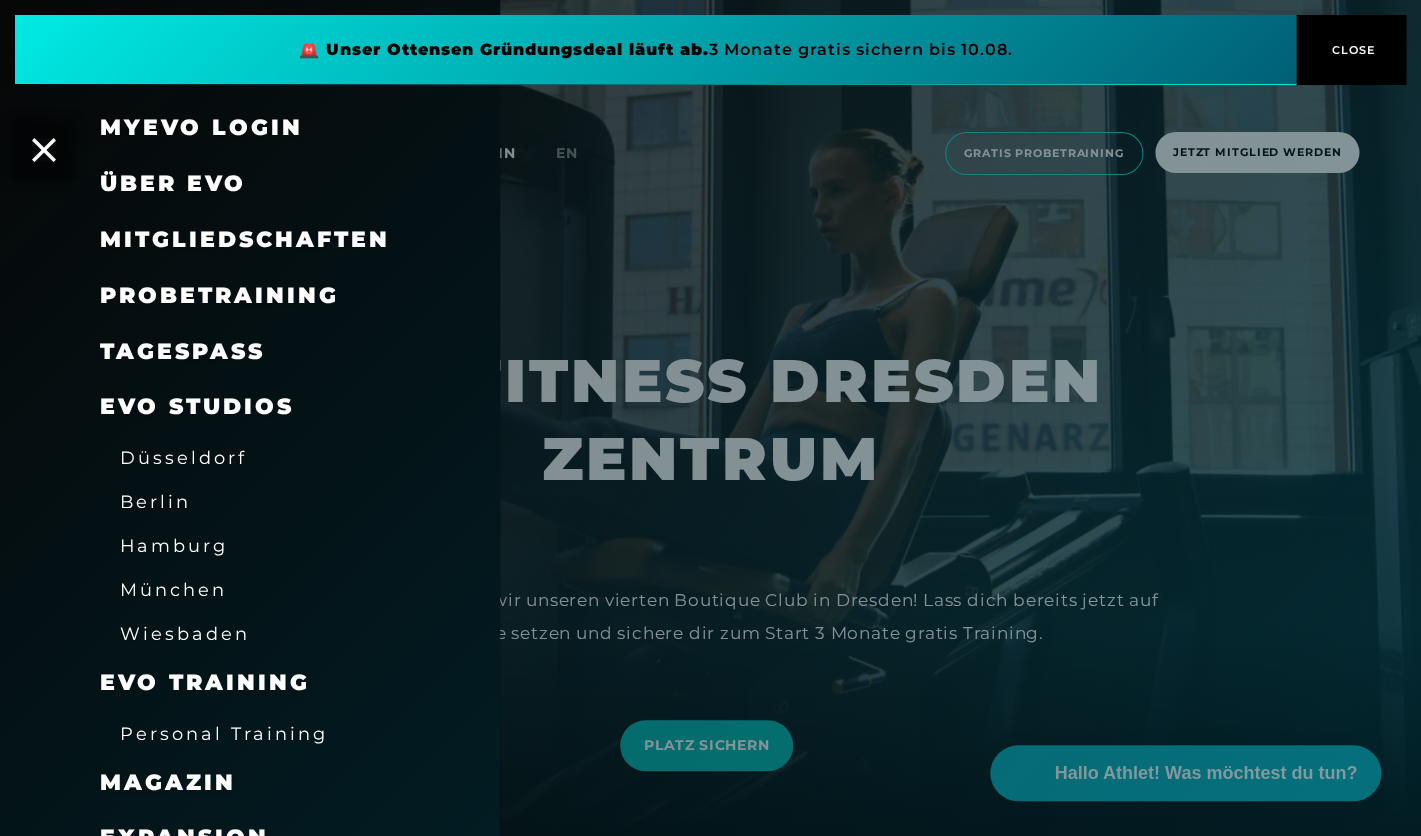 click on "Über EVO" at bounding box center [173, 183] 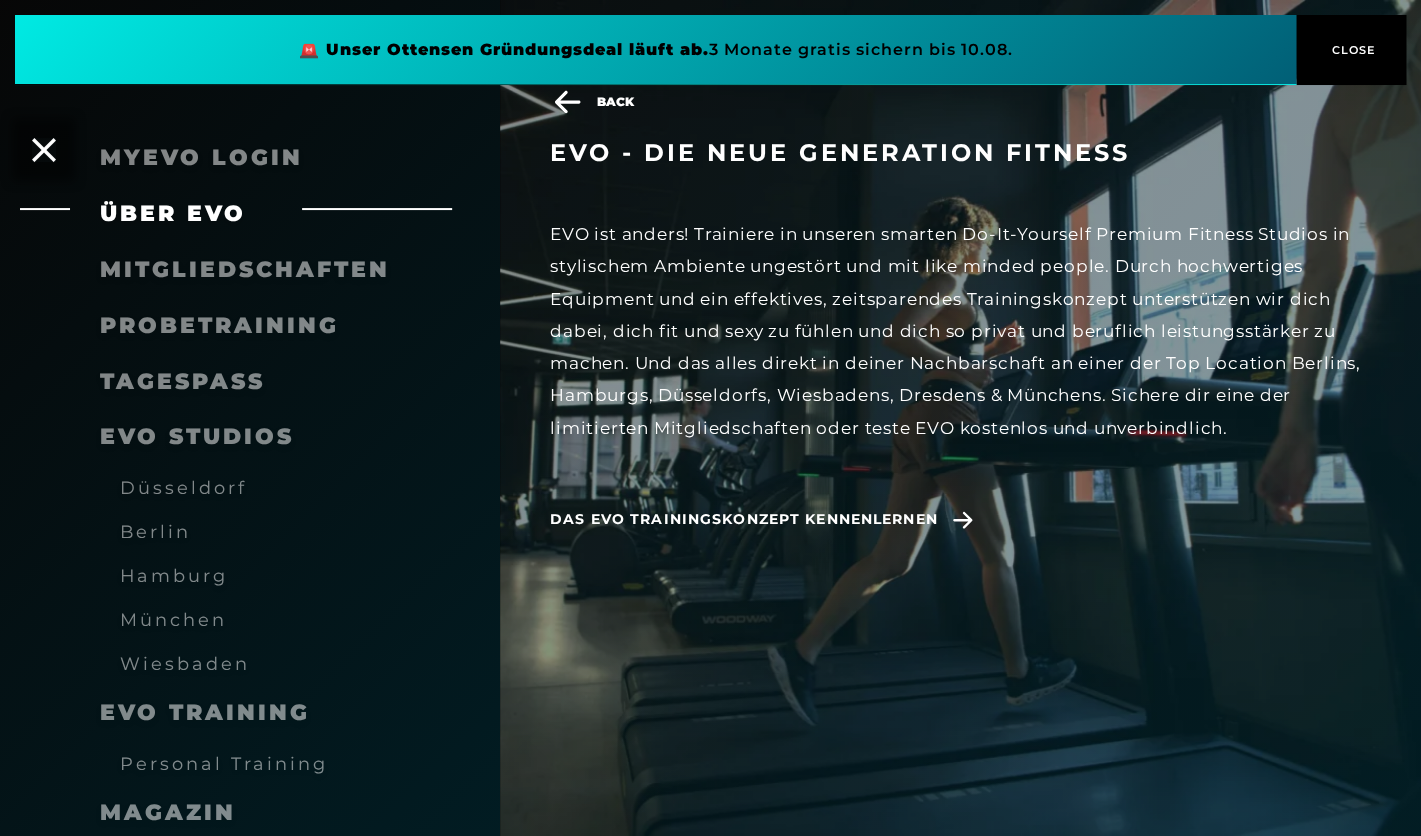 scroll, scrollTop: 244, scrollLeft: 0, axis: vertical 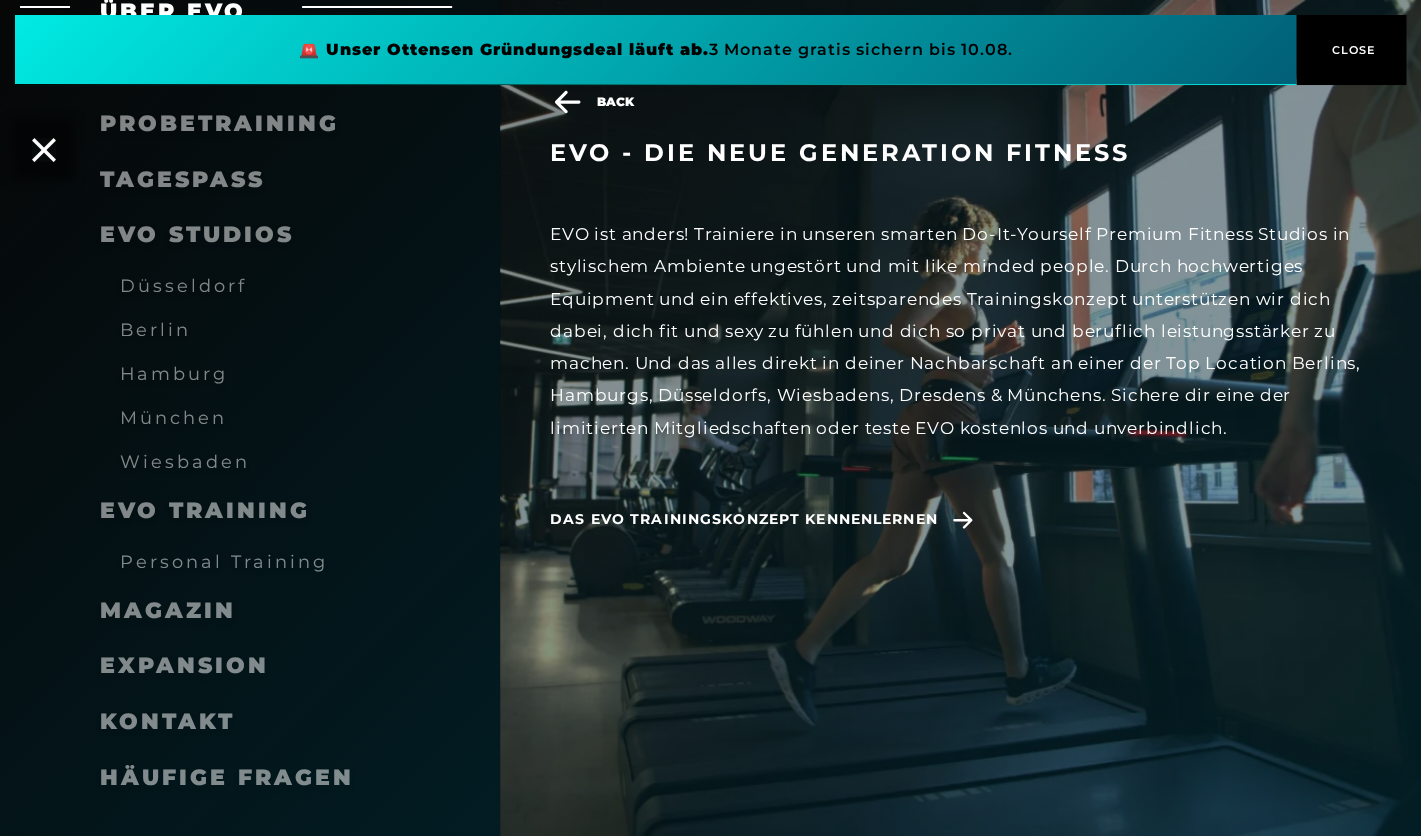 click on "Magazin" at bounding box center [168, 610] 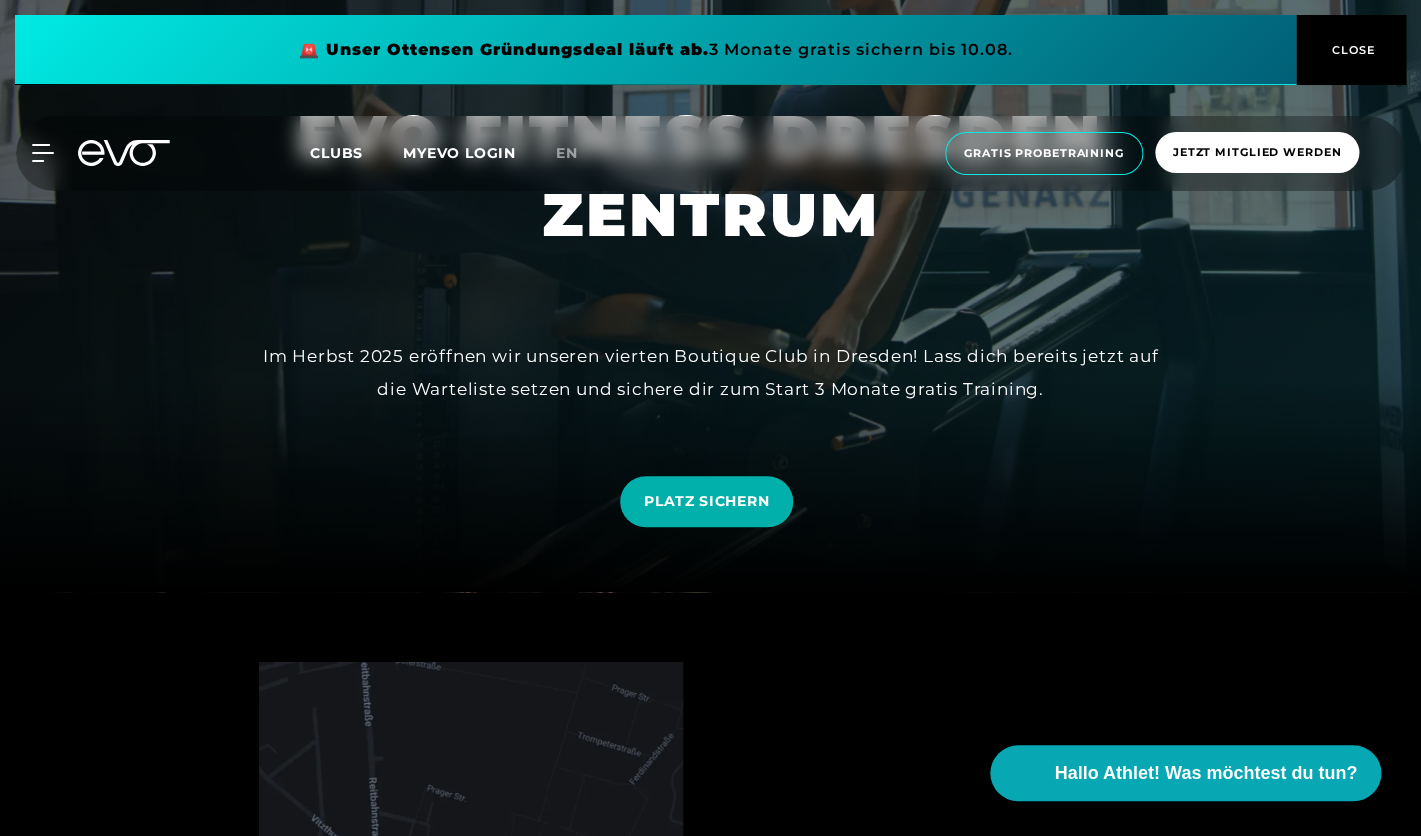 scroll, scrollTop: 0, scrollLeft: 0, axis: both 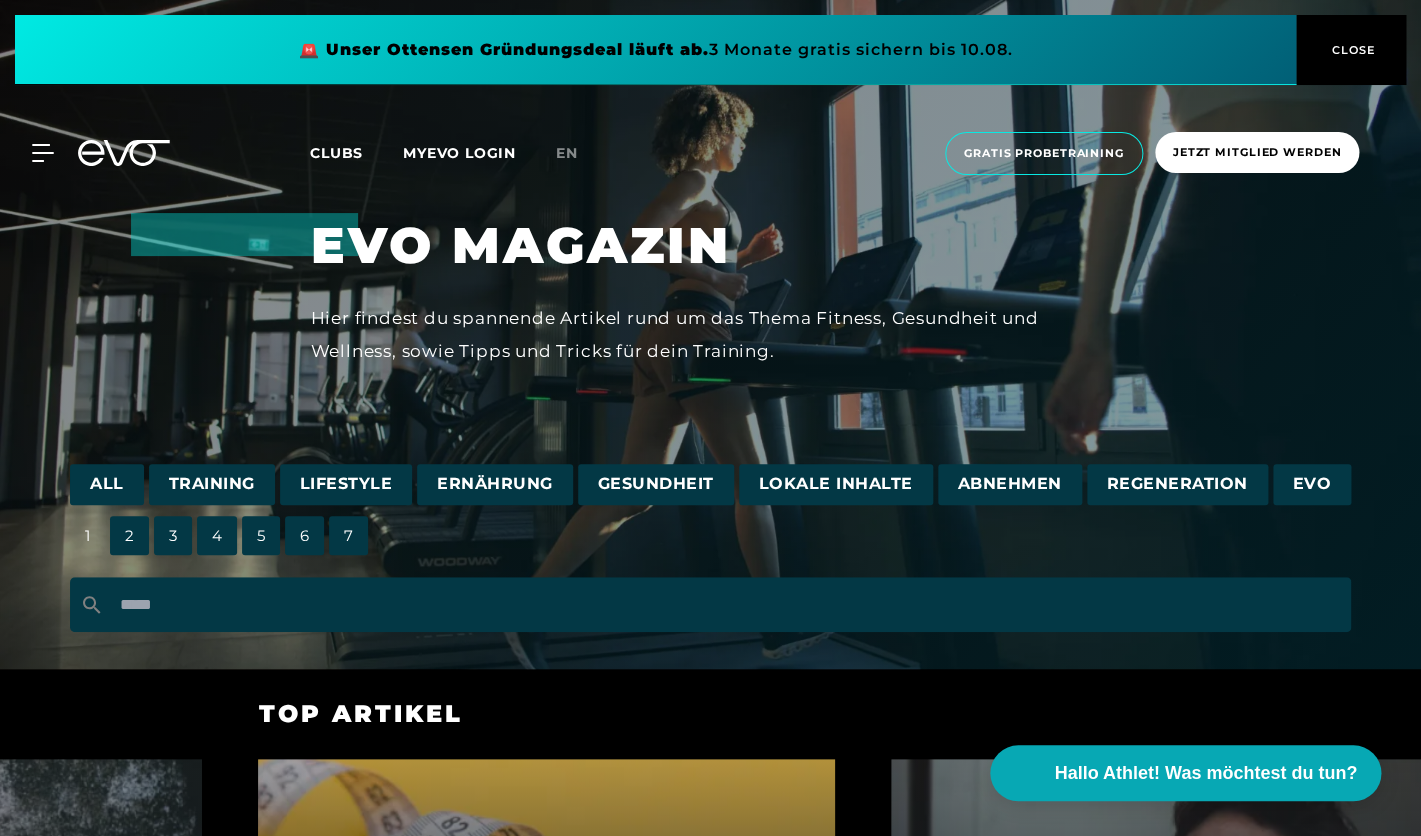click at bounding box center (31, 153) 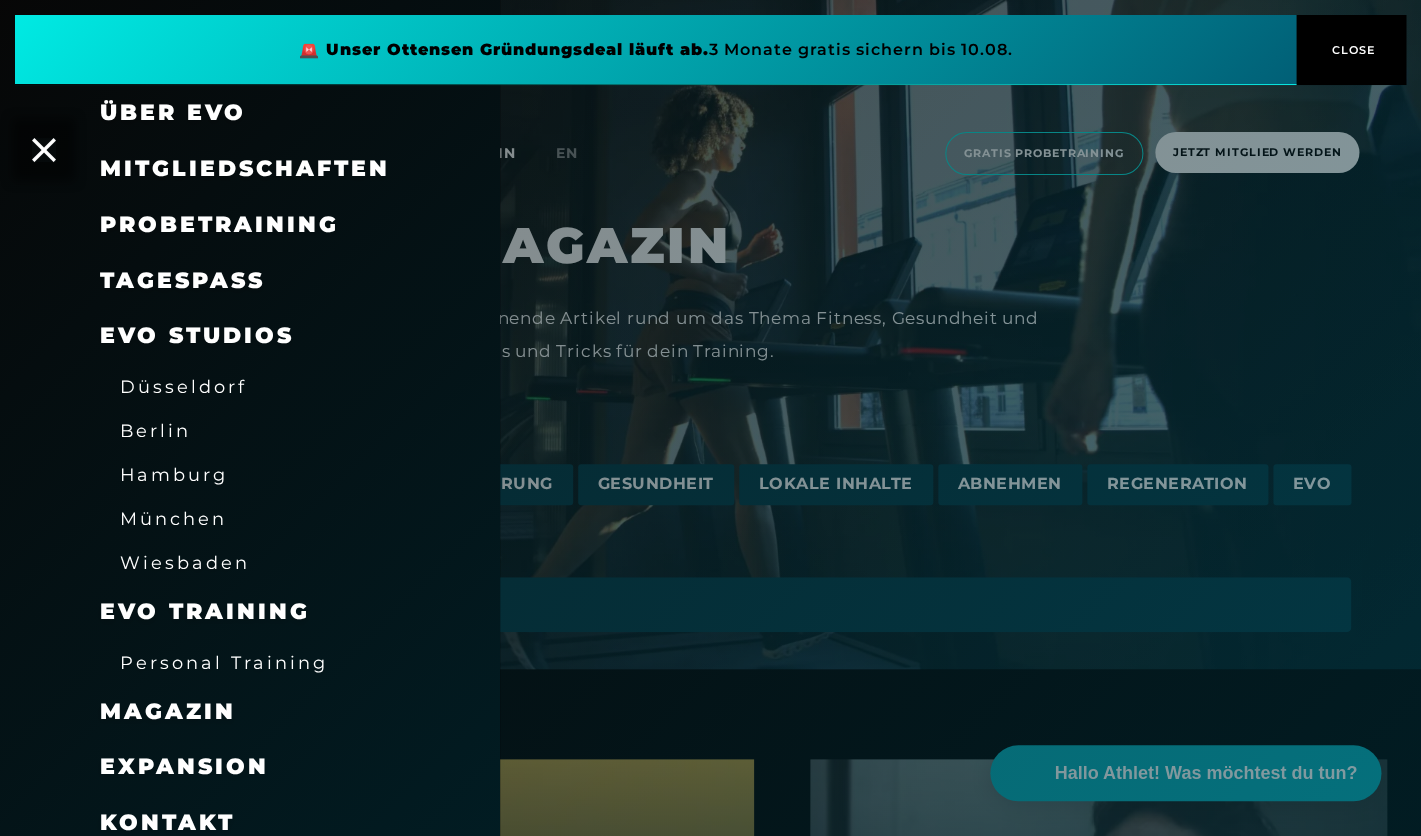 scroll, scrollTop: 0, scrollLeft: 0, axis: both 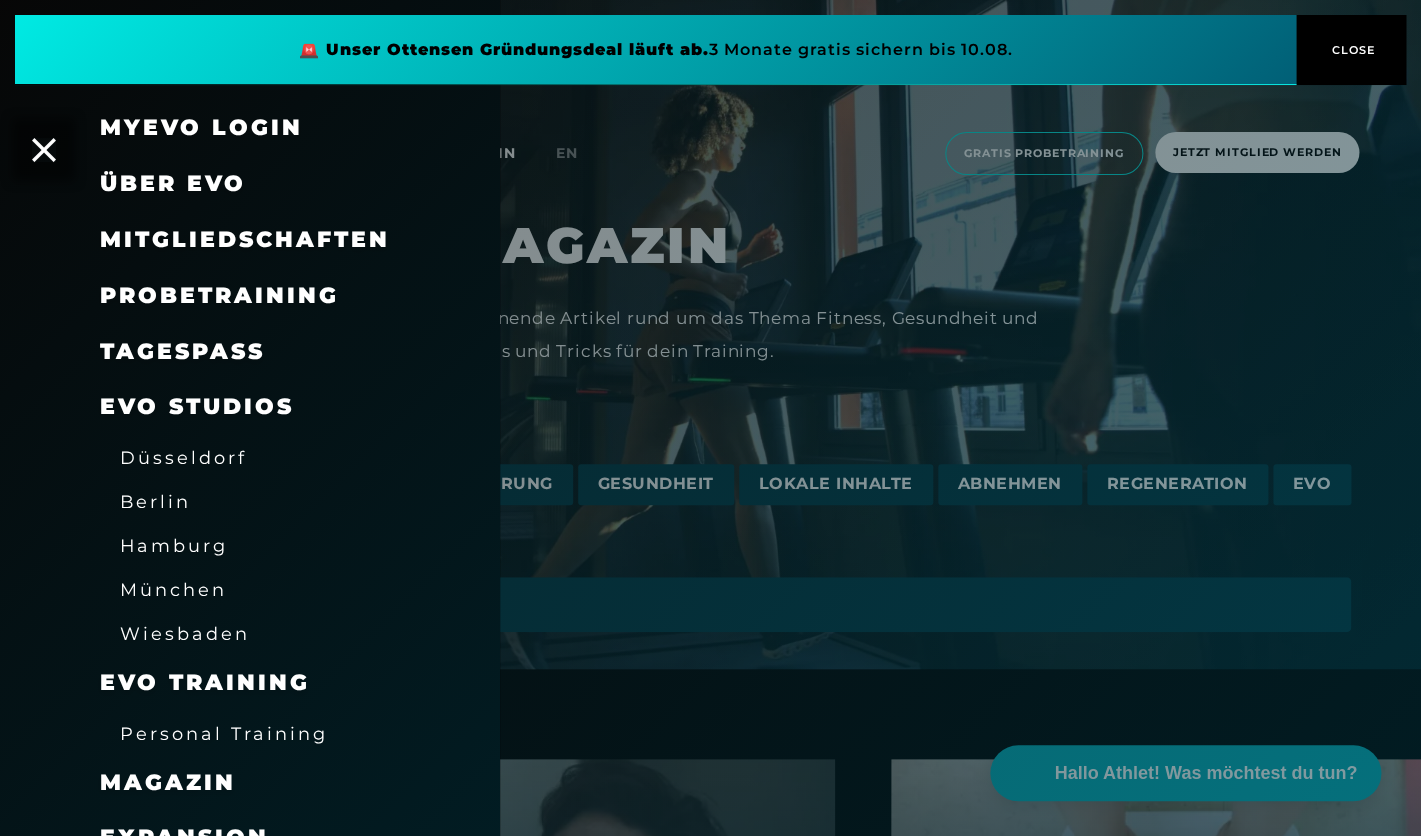 click on "Über EVO" at bounding box center (173, 183) 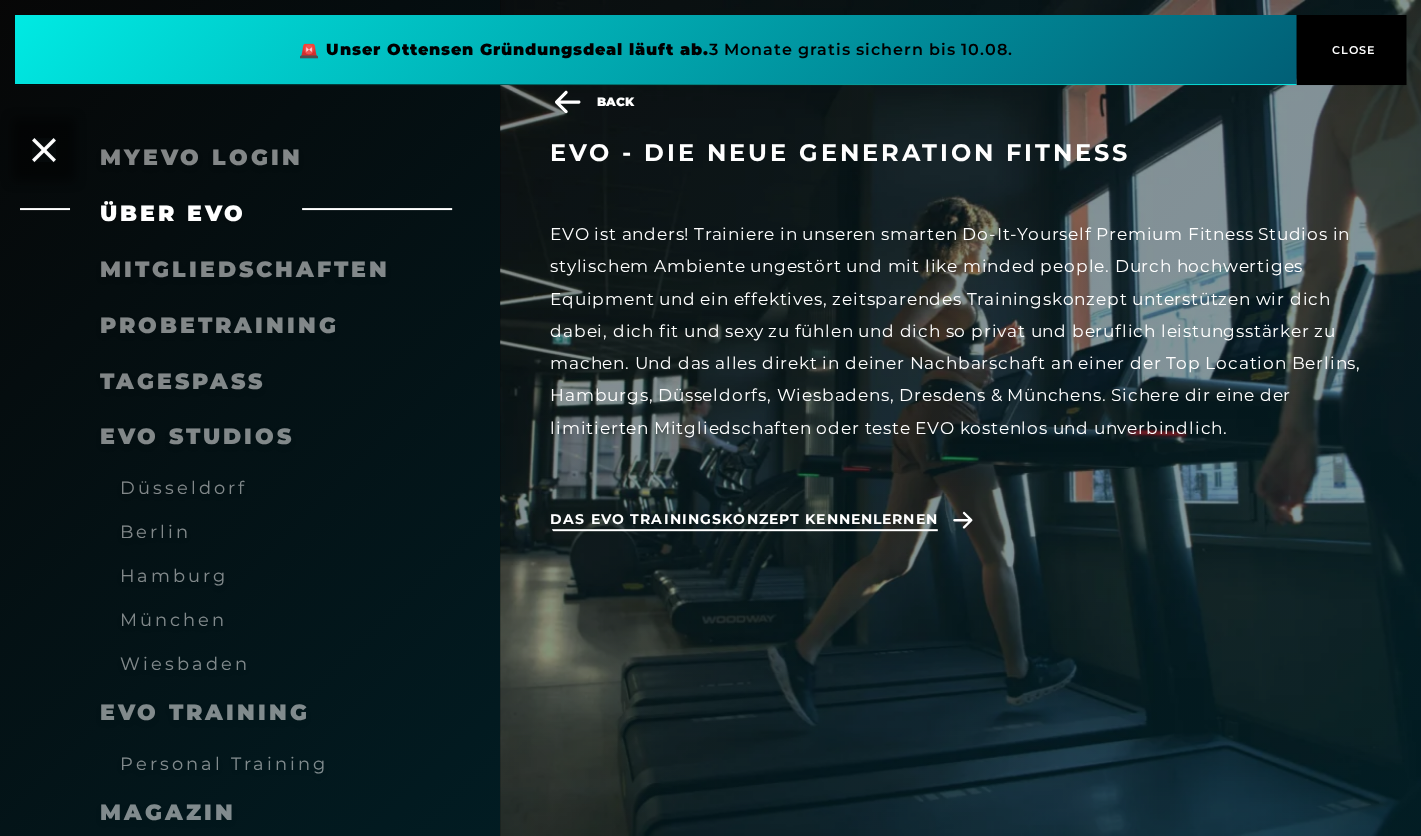 click on "Das EVO Trainingskonzept kennenlernen" at bounding box center [743, 519] 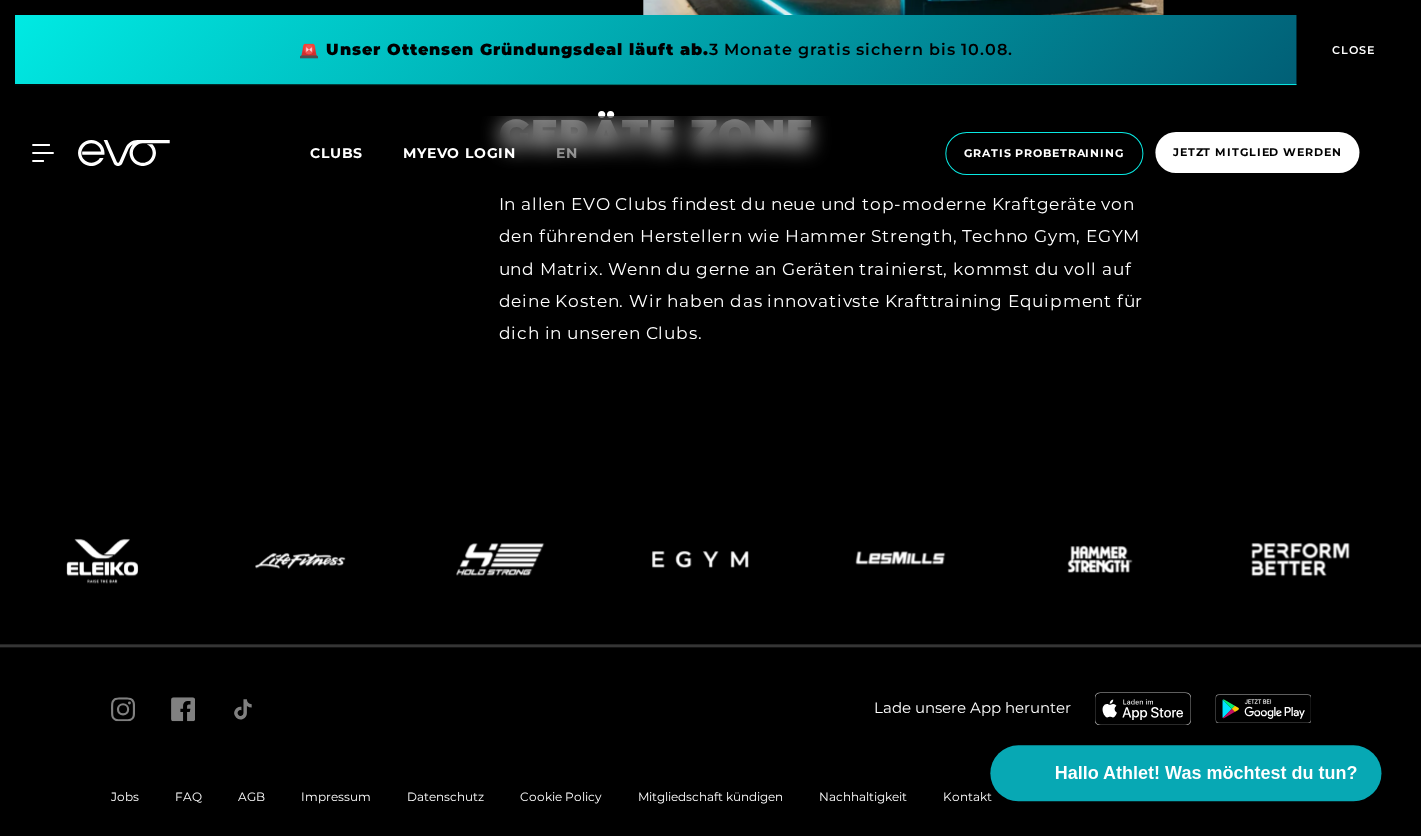 scroll, scrollTop: 8851, scrollLeft: 0, axis: vertical 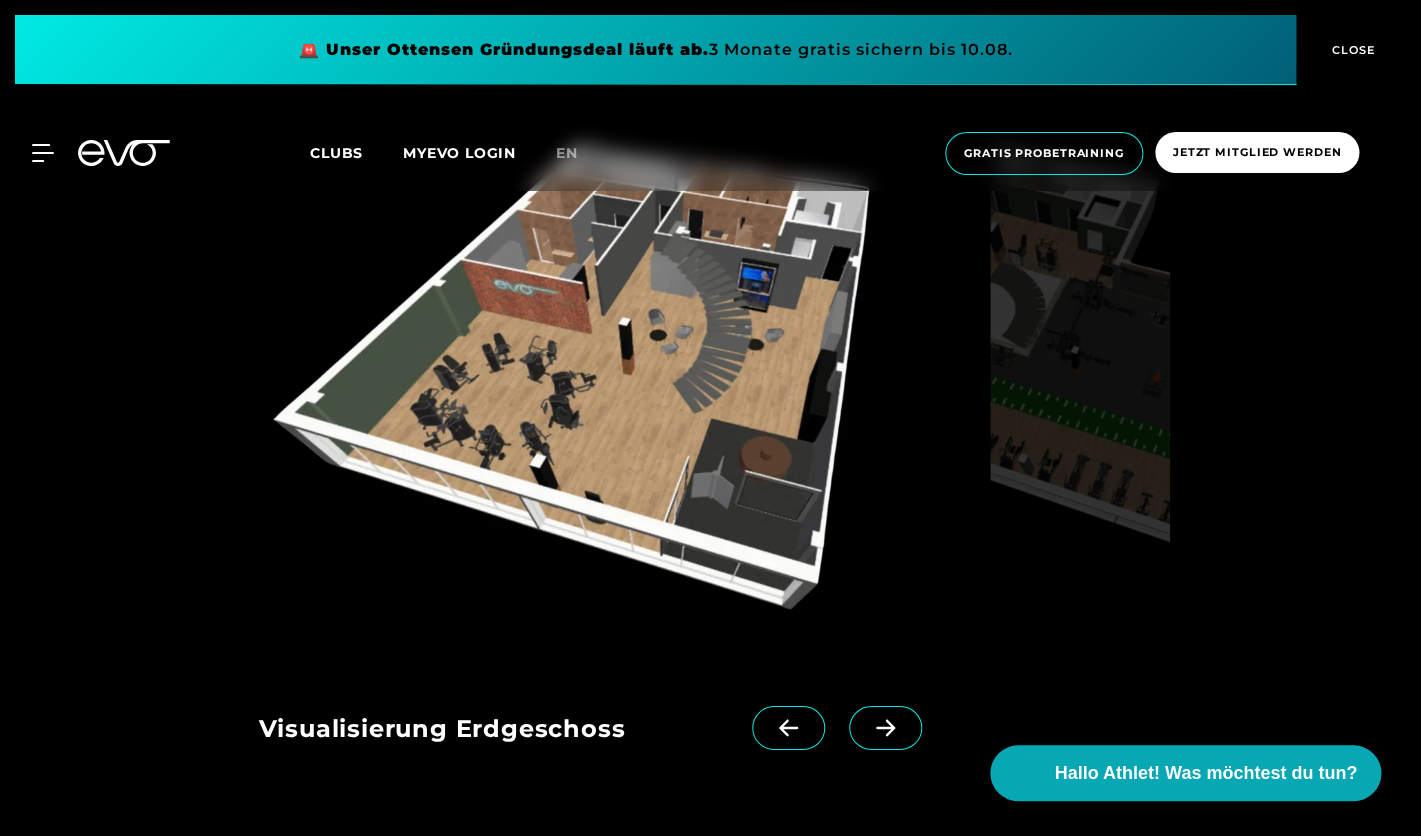 click 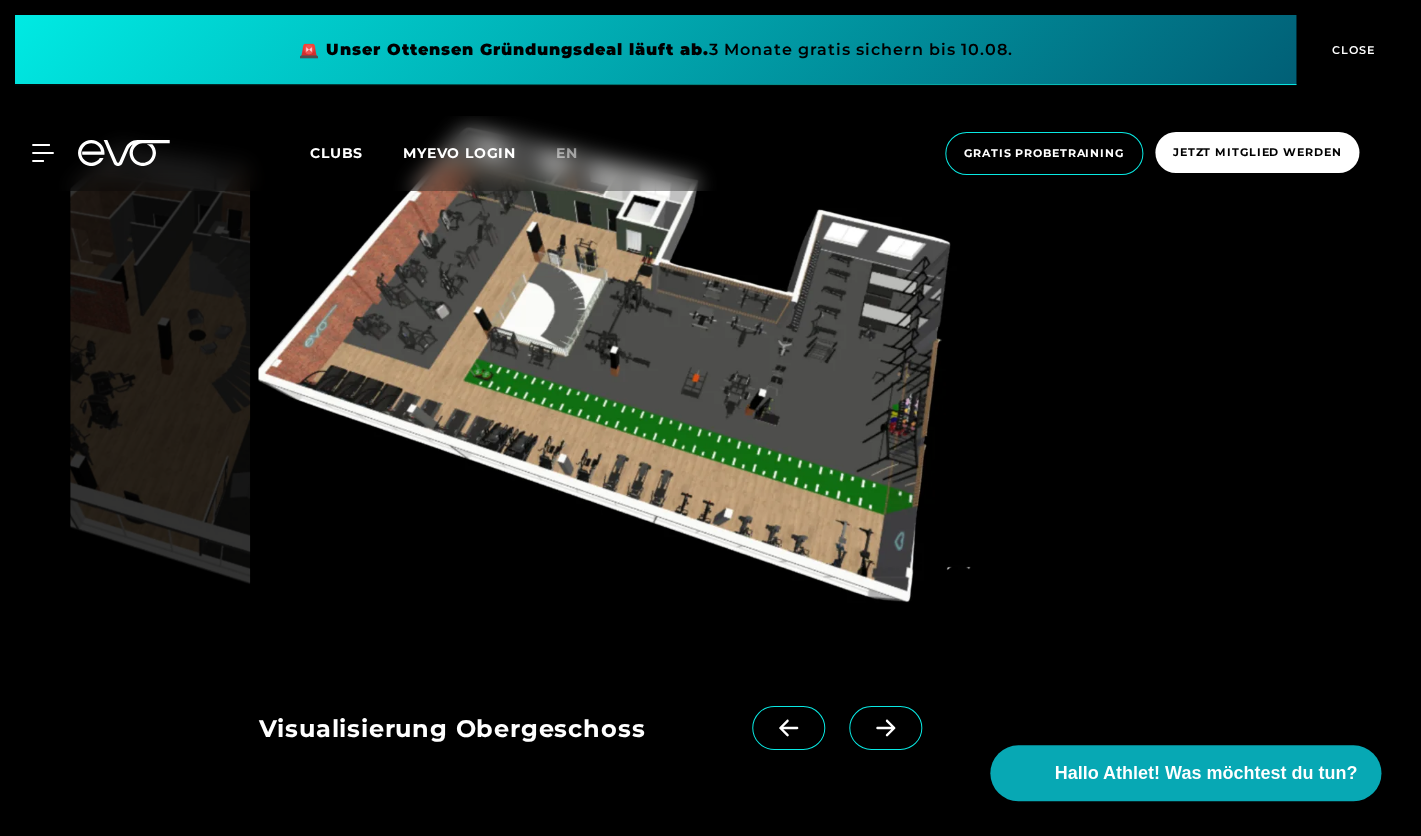 click 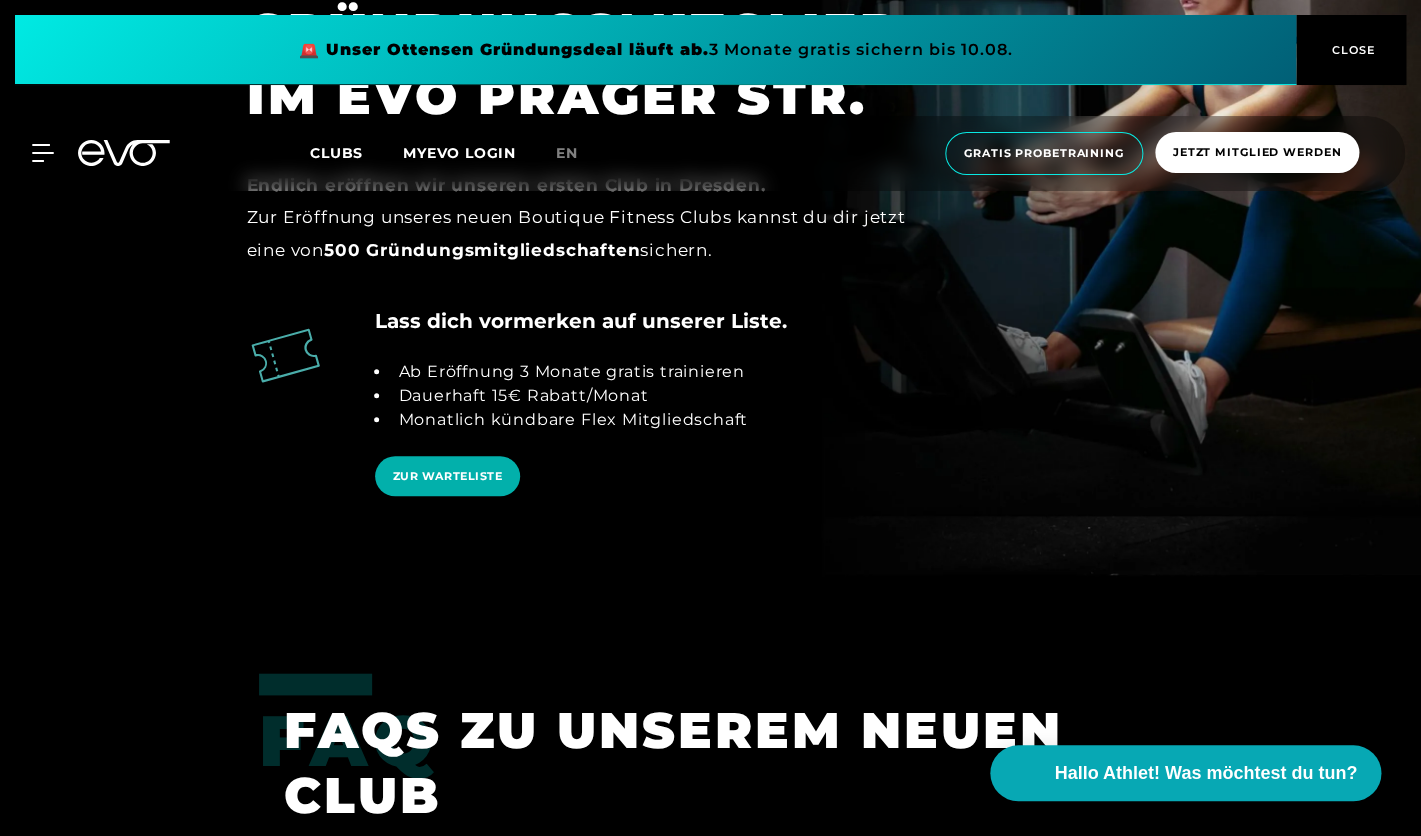 scroll, scrollTop: 3313, scrollLeft: 0, axis: vertical 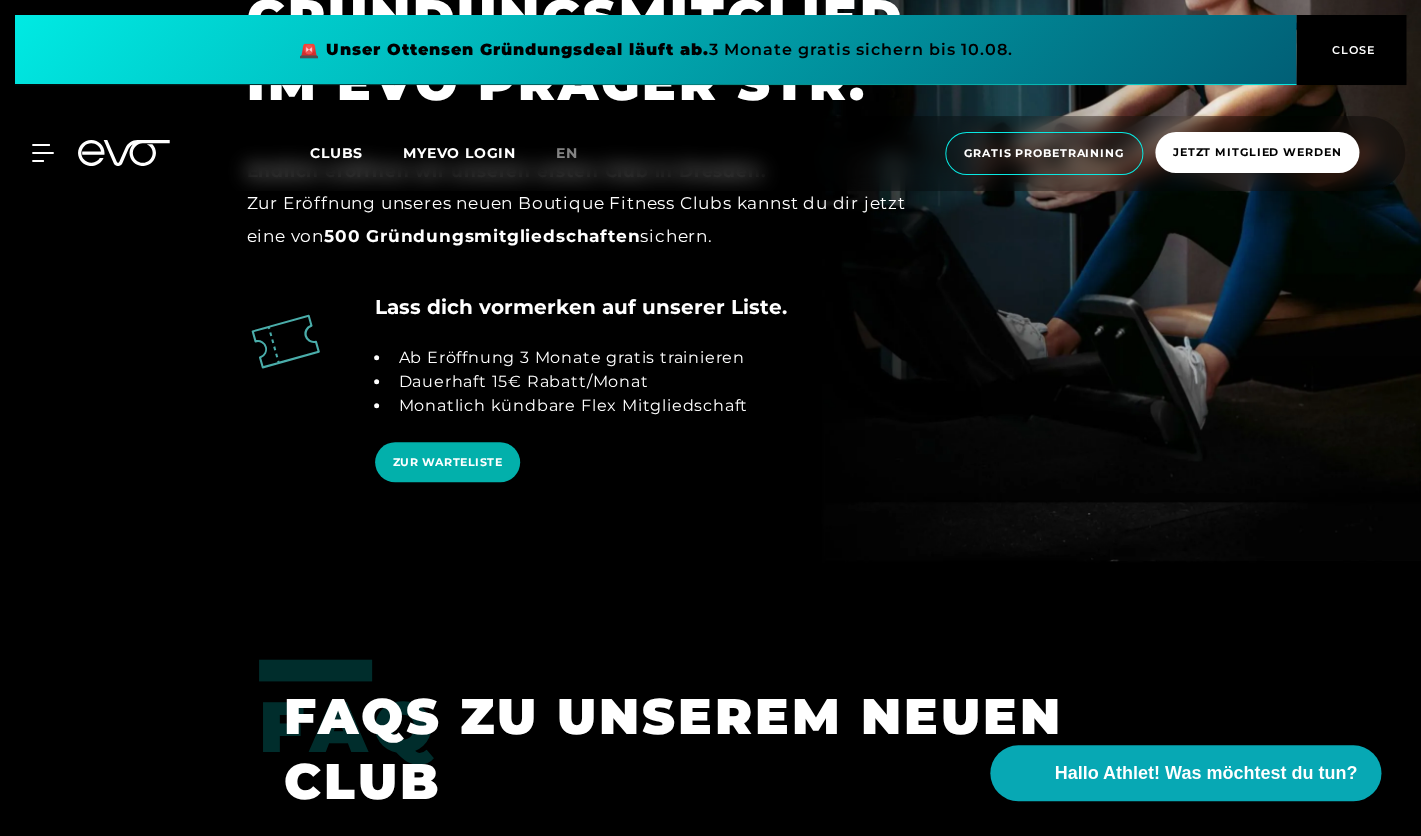 click on "MyEVO Login Über EVO Mitgliedschaften Probetraining TAGESPASS EVO Studios Düsseldorf Berlin Hamburg München Wiesbaden EVO Training Personal Training Magazin Expansion Kontakt Häufige Fragen Back" at bounding box center [31, 153] 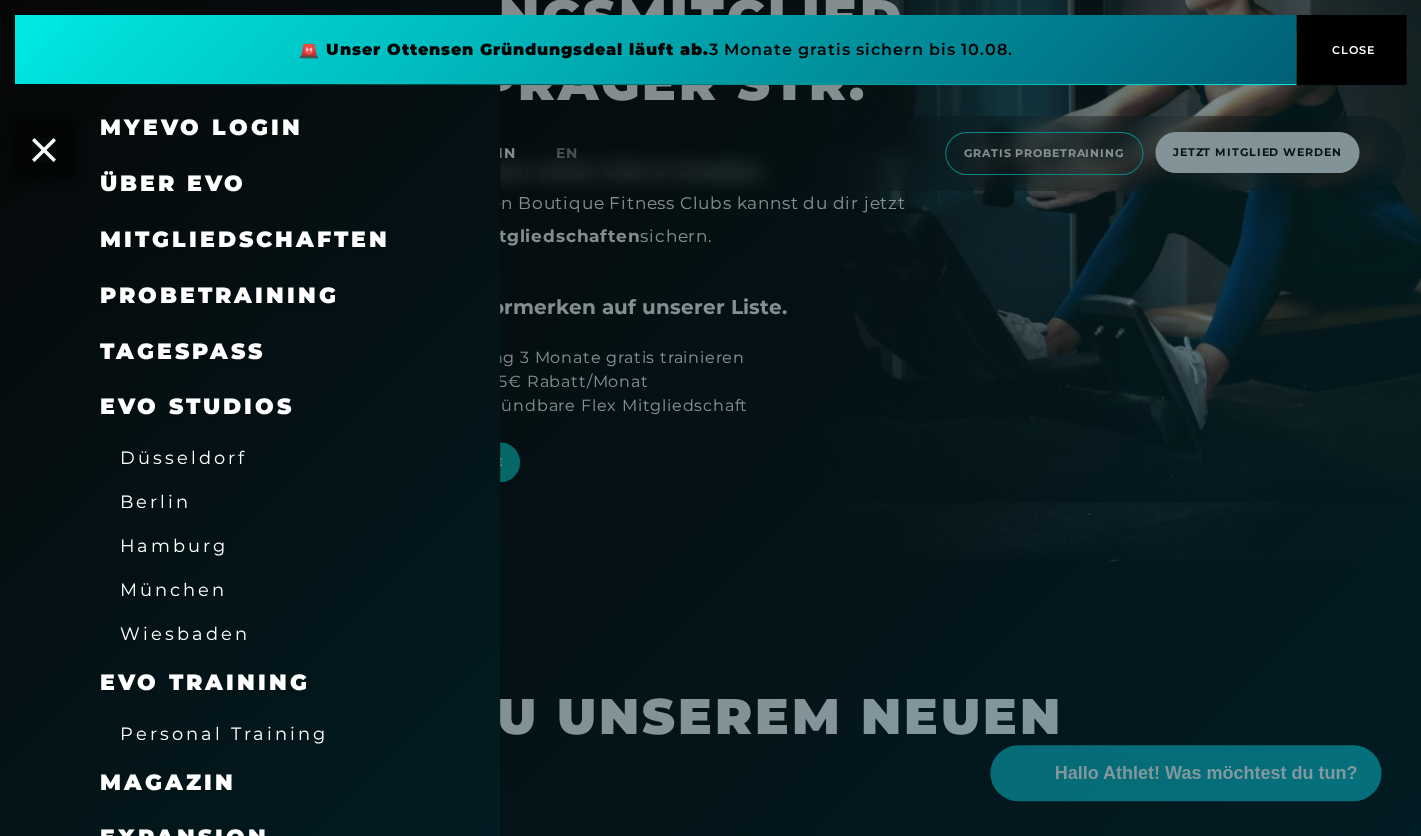 click on "Berlin" at bounding box center (155, 501) 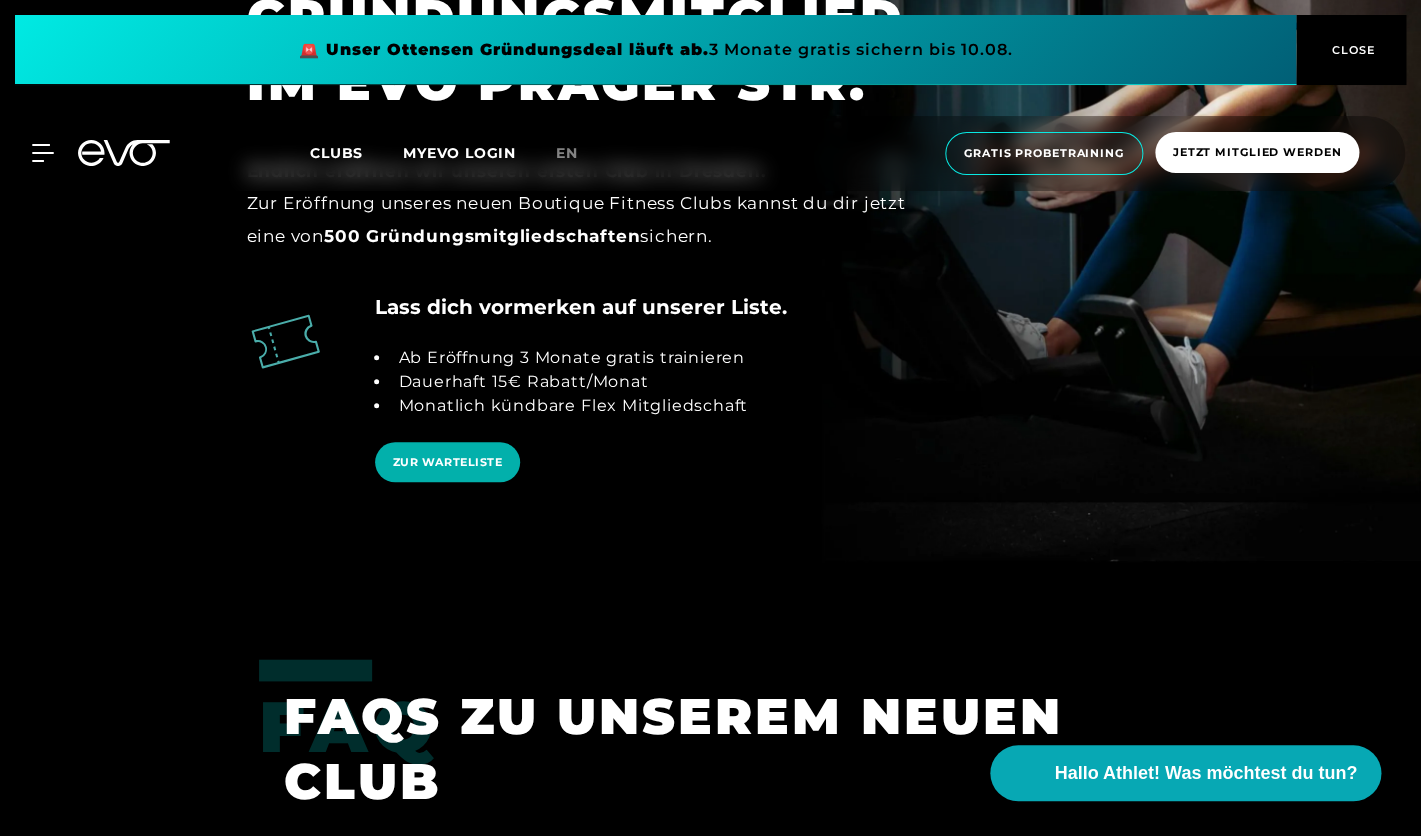 scroll, scrollTop: 0, scrollLeft: 0, axis: both 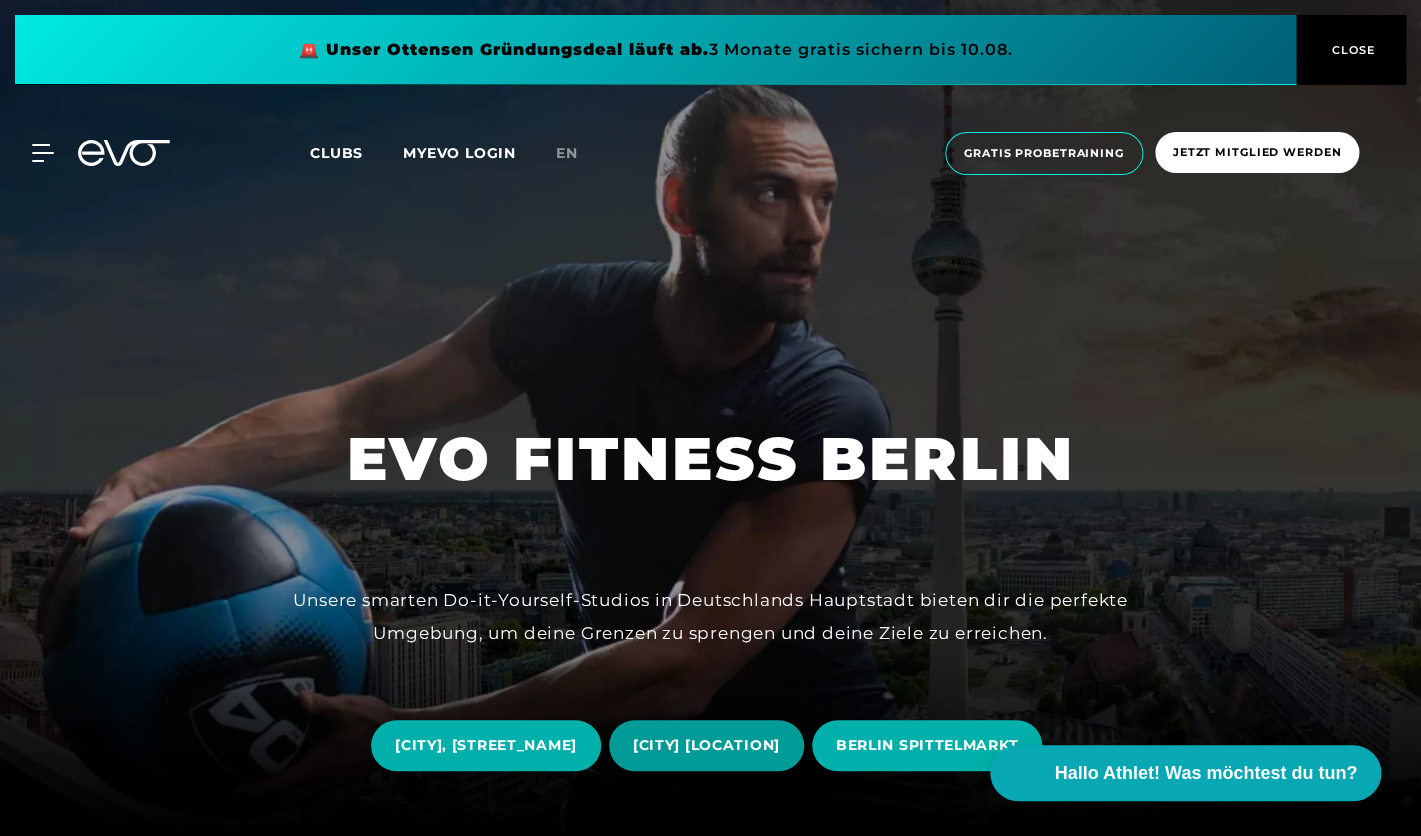 click on "BERLIN ALEXANDERPLATZ" at bounding box center [706, 745] 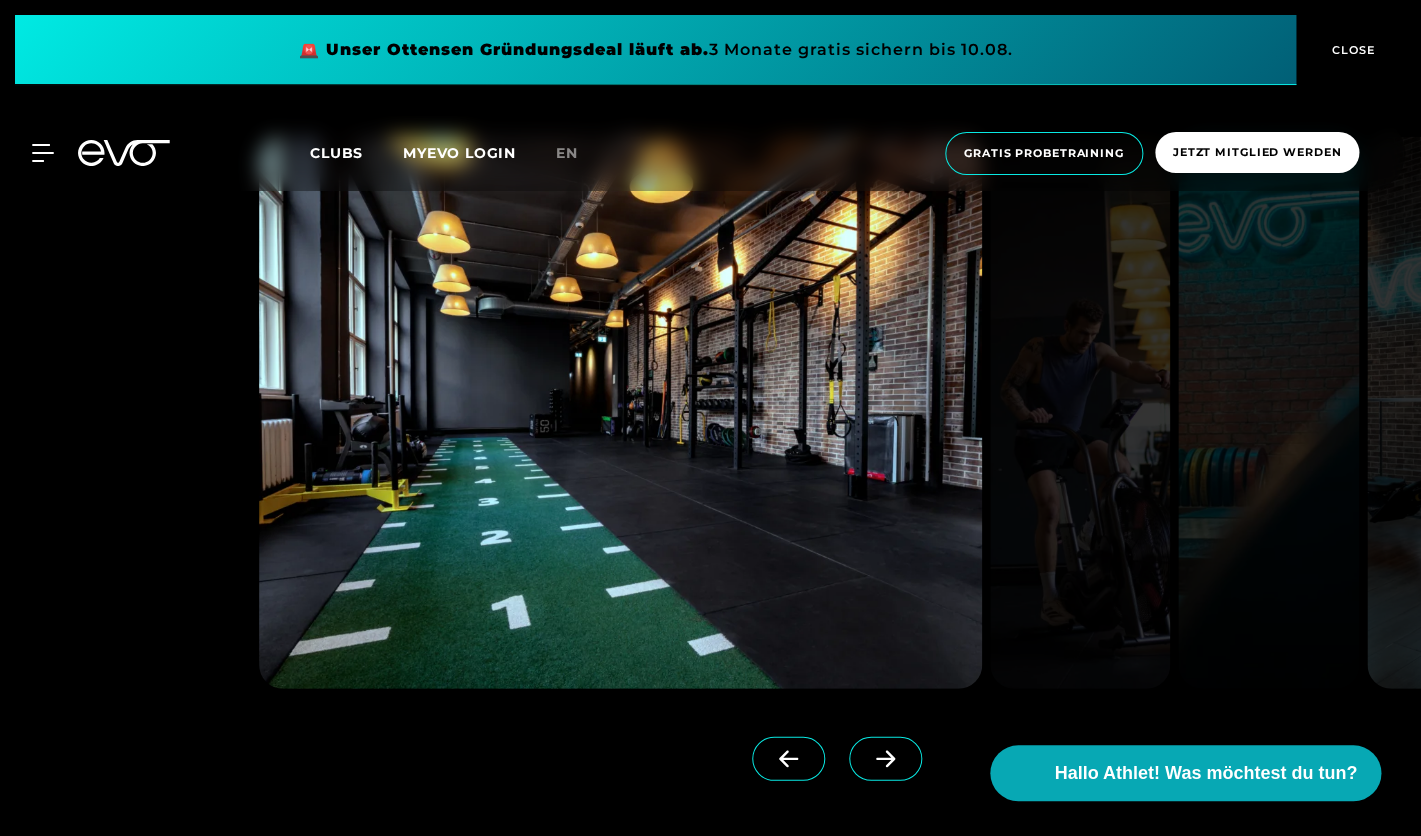 scroll, scrollTop: 1666, scrollLeft: 0, axis: vertical 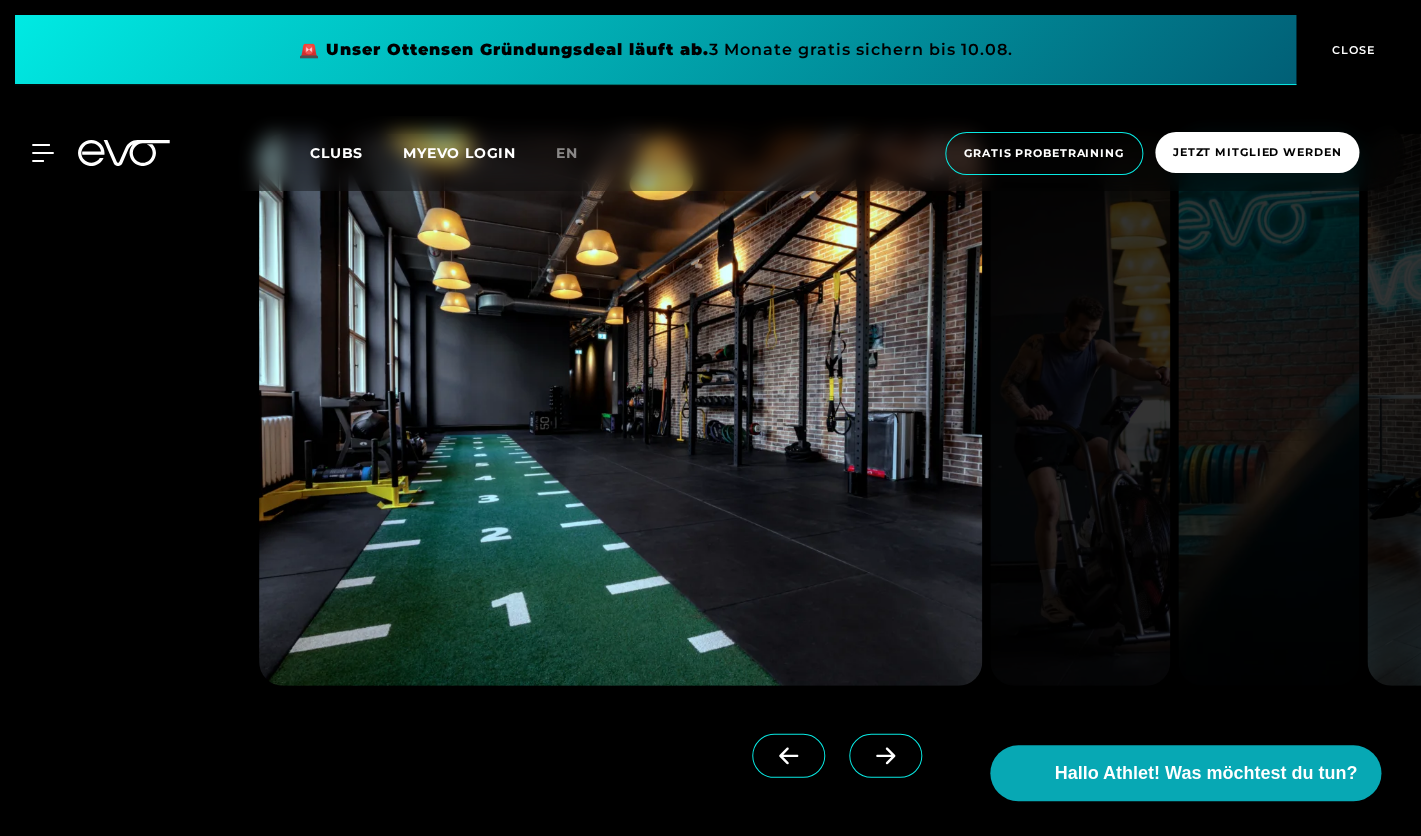 click 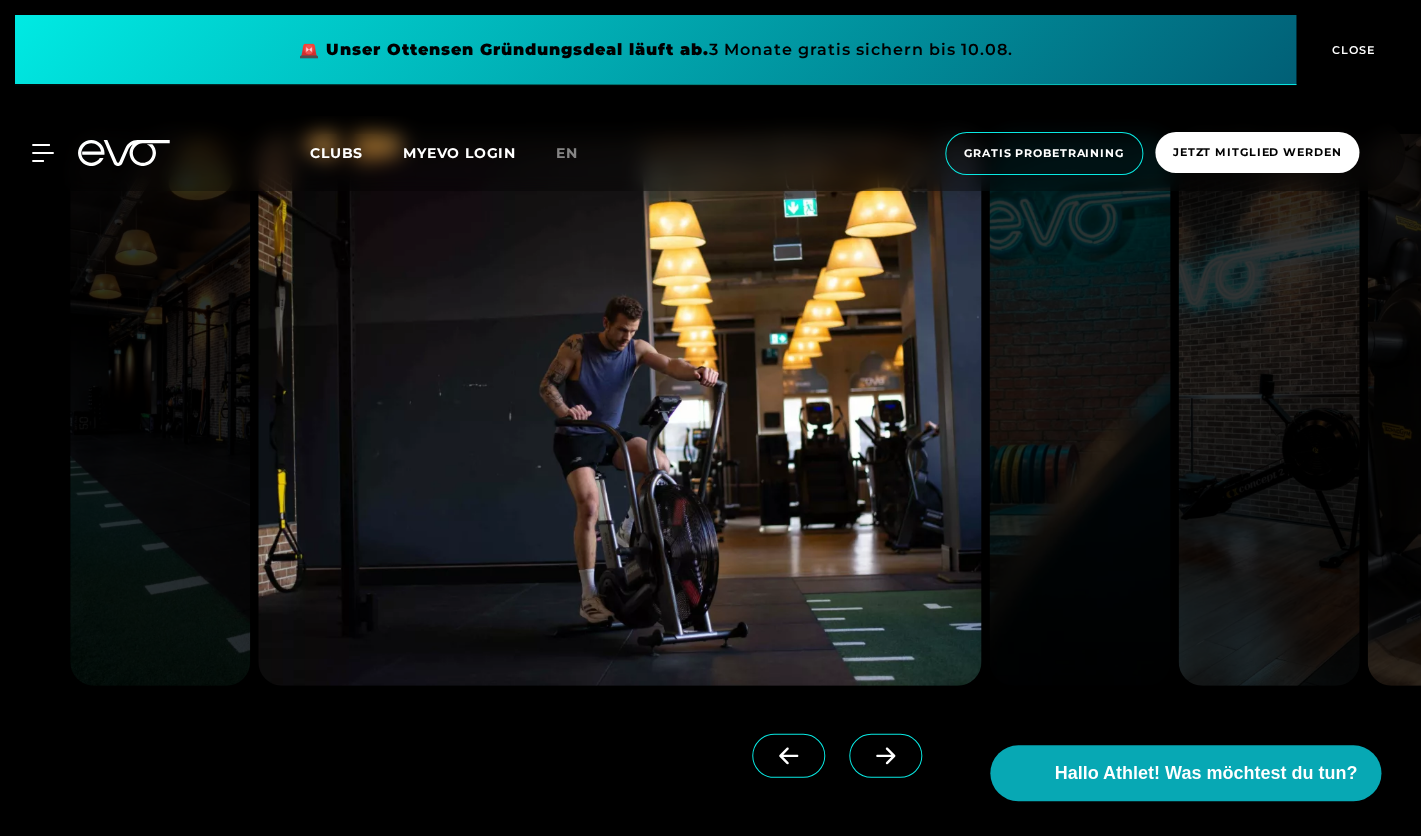 click 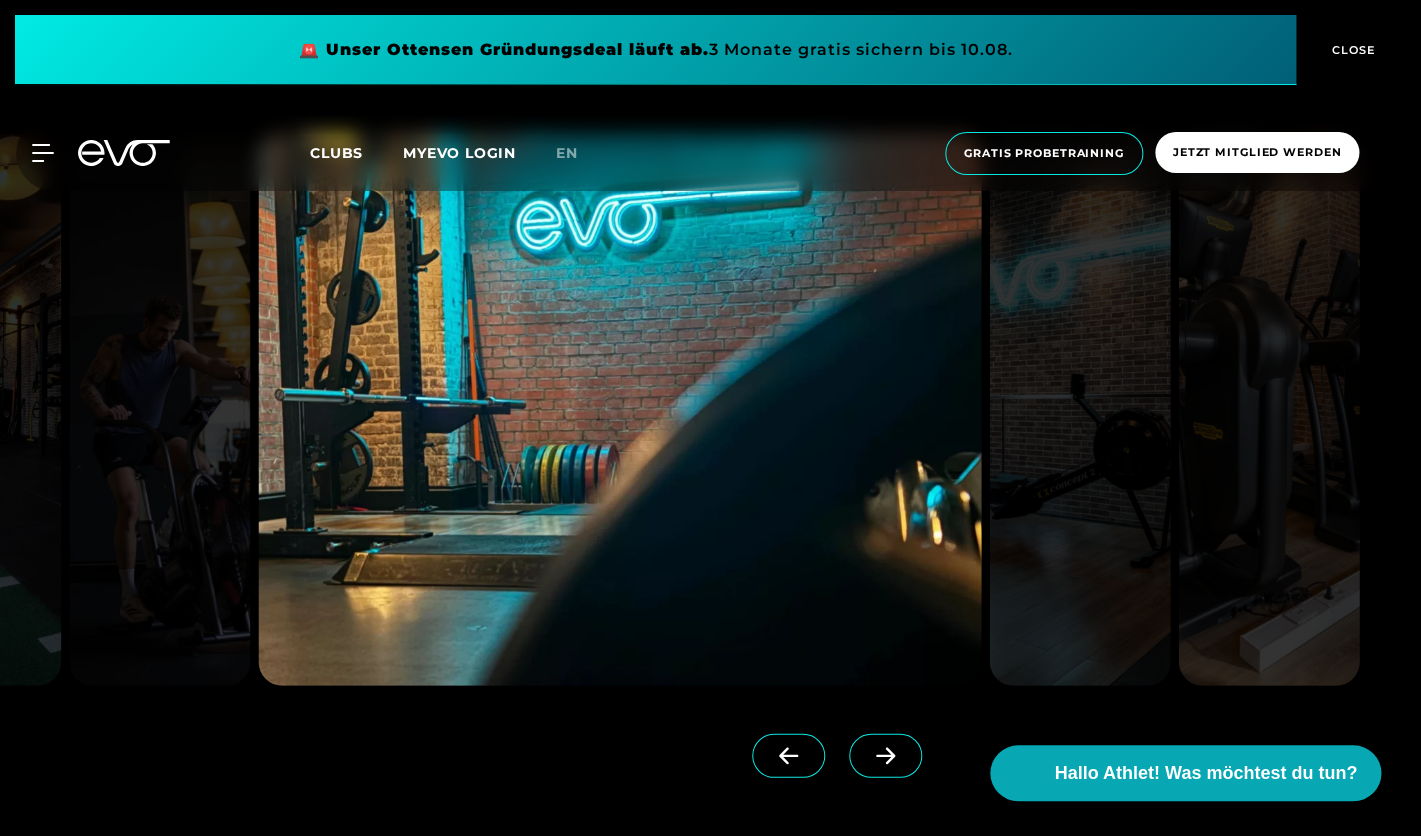 click 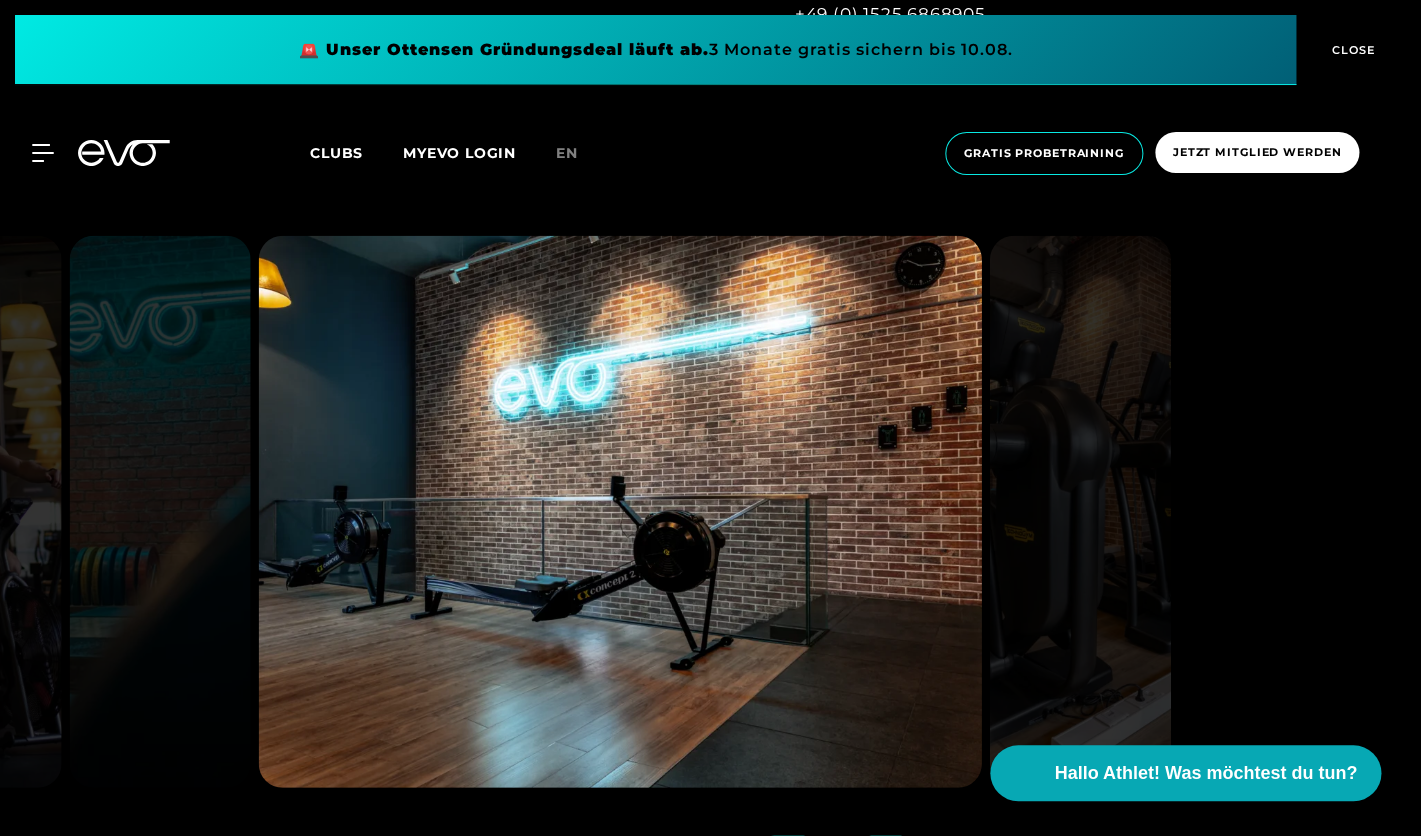 scroll, scrollTop: 1588, scrollLeft: 0, axis: vertical 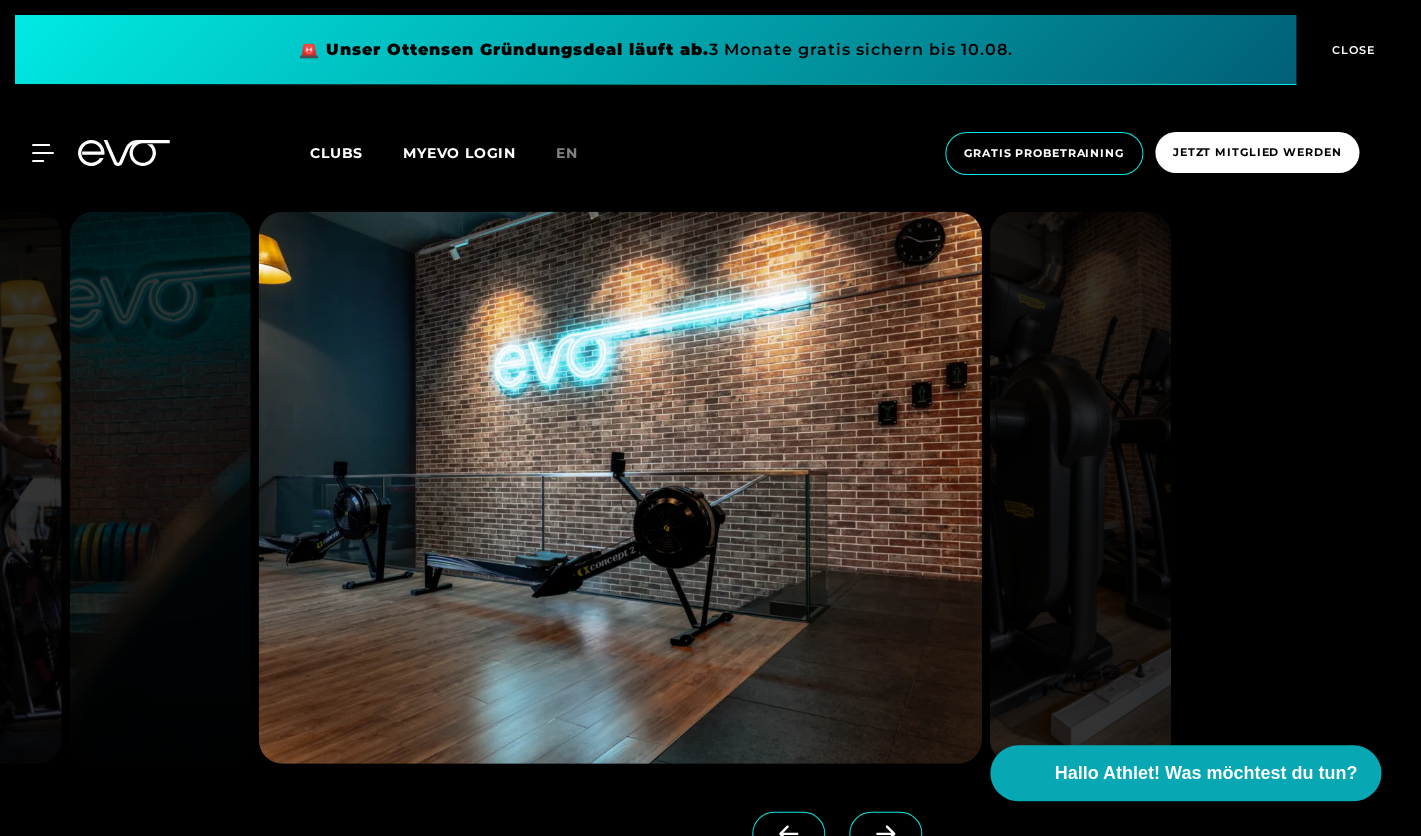 click at bounding box center [788, 834] 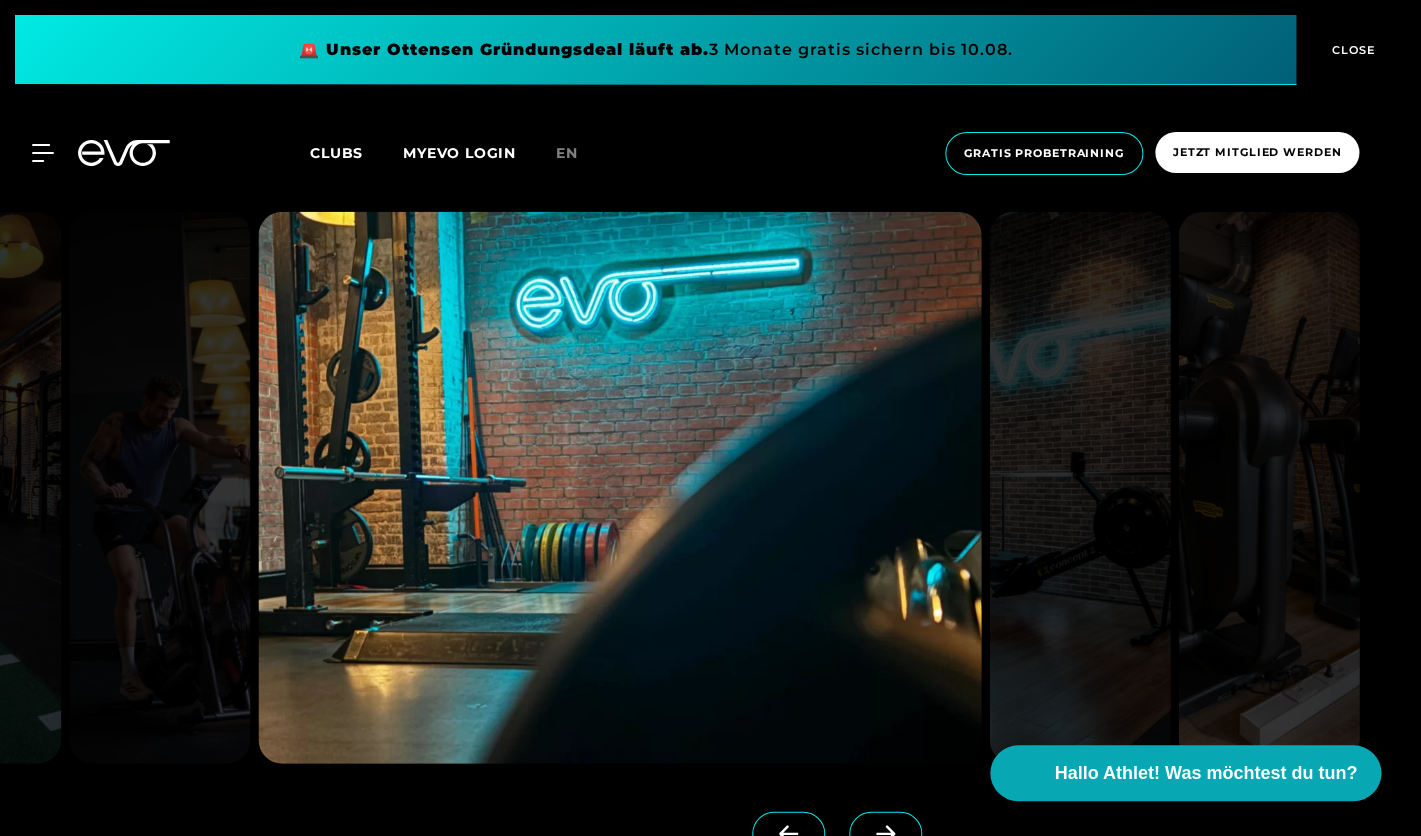 click at bounding box center (885, 834) 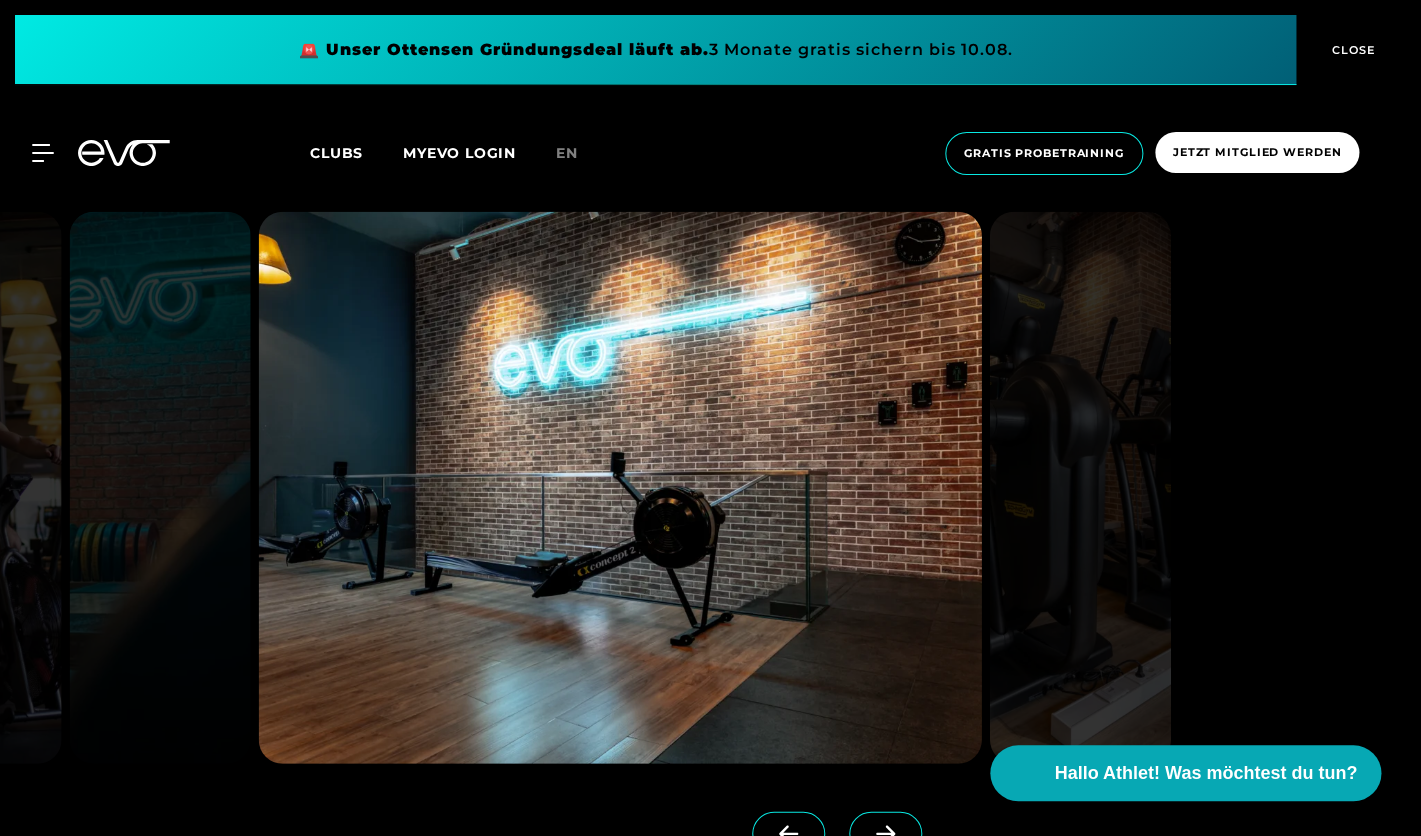 click at bounding box center [885, 834] 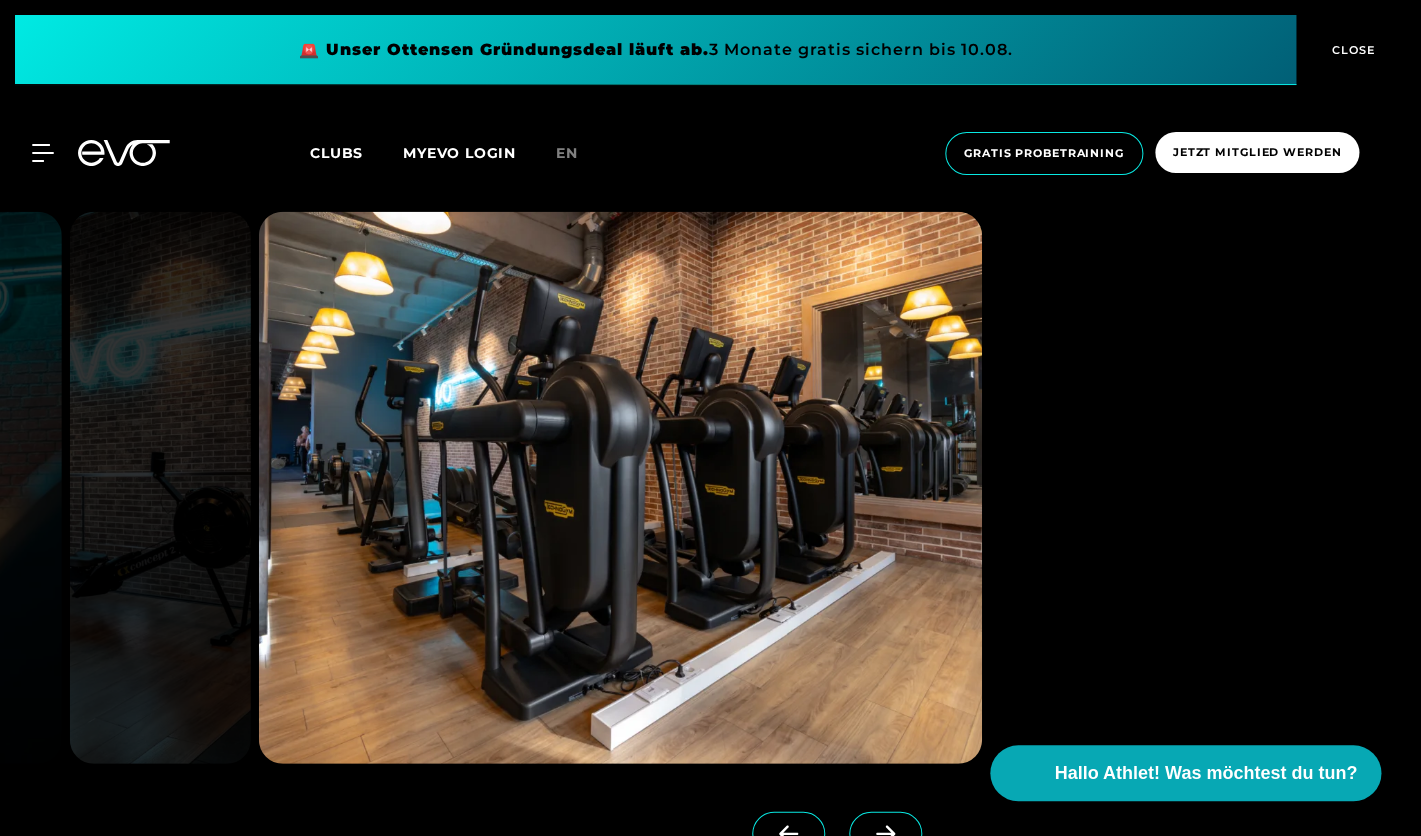 click at bounding box center [885, 834] 